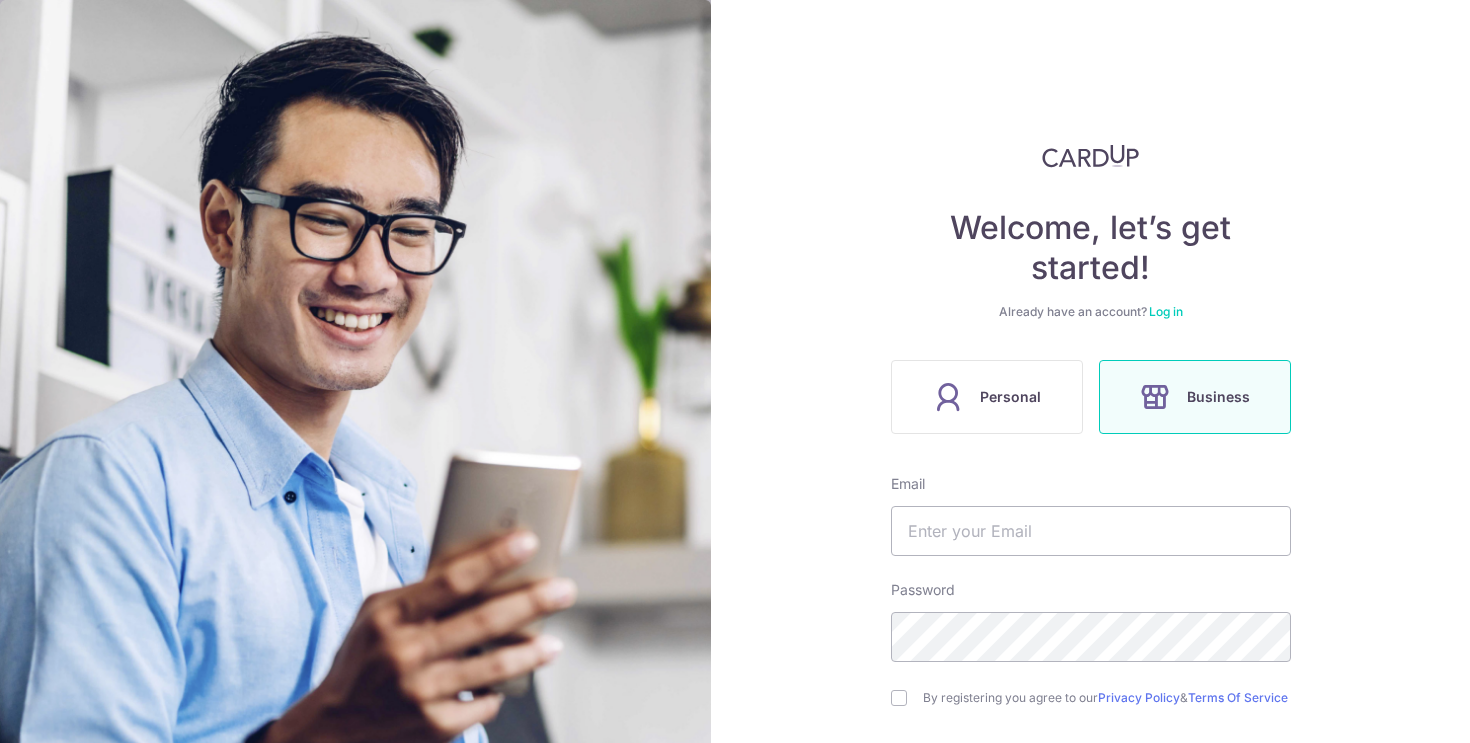 scroll, scrollTop: 0, scrollLeft: 0, axis: both 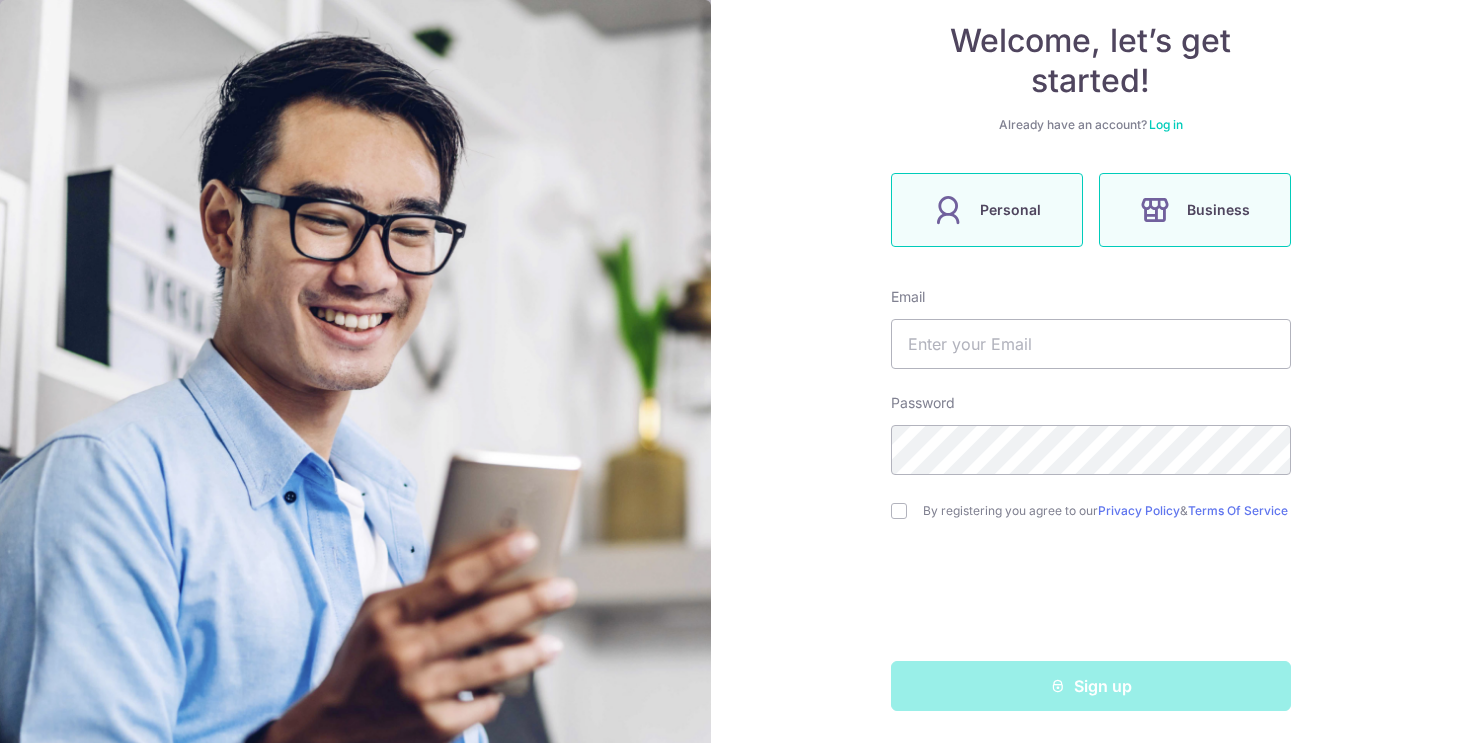 click on "Personal" at bounding box center [987, 210] 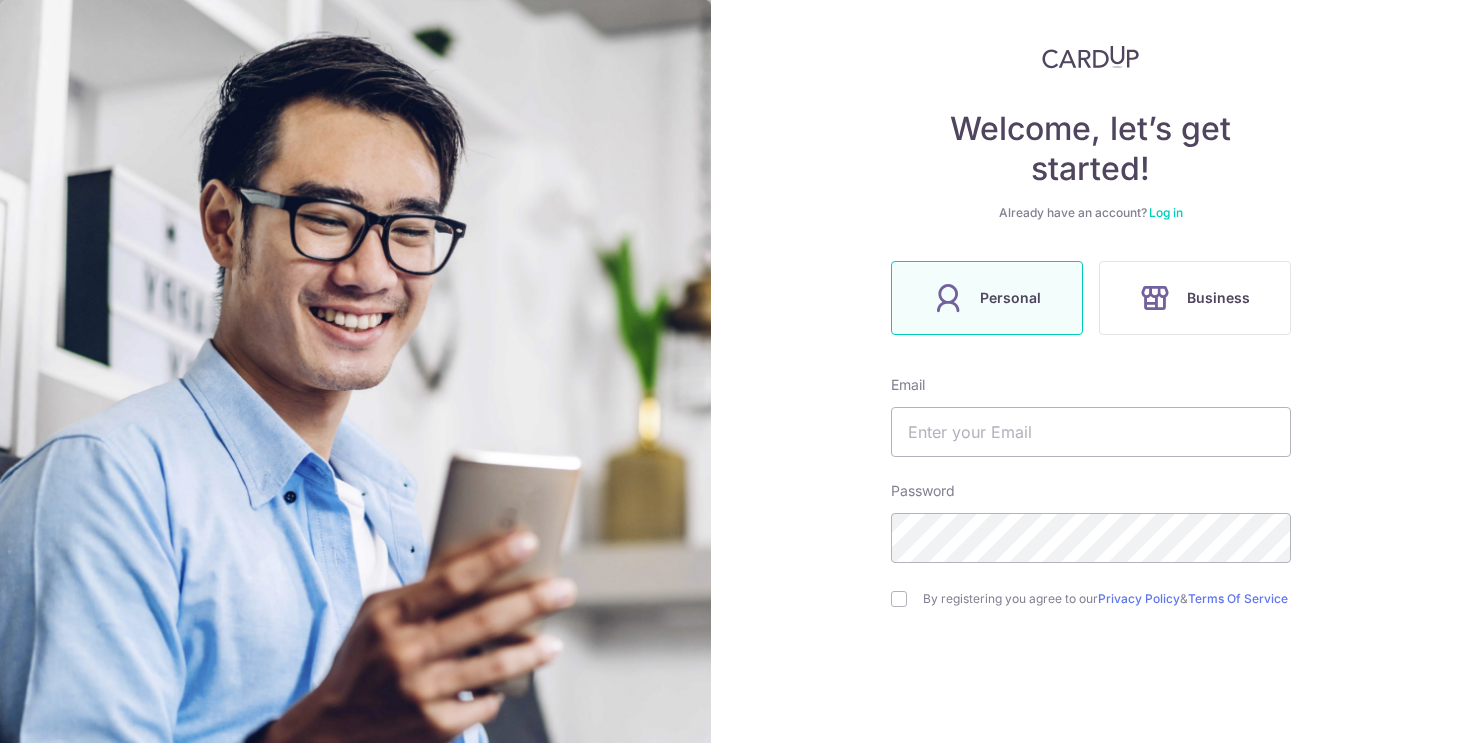 scroll, scrollTop: 195, scrollLeft: 0, axis: vertical 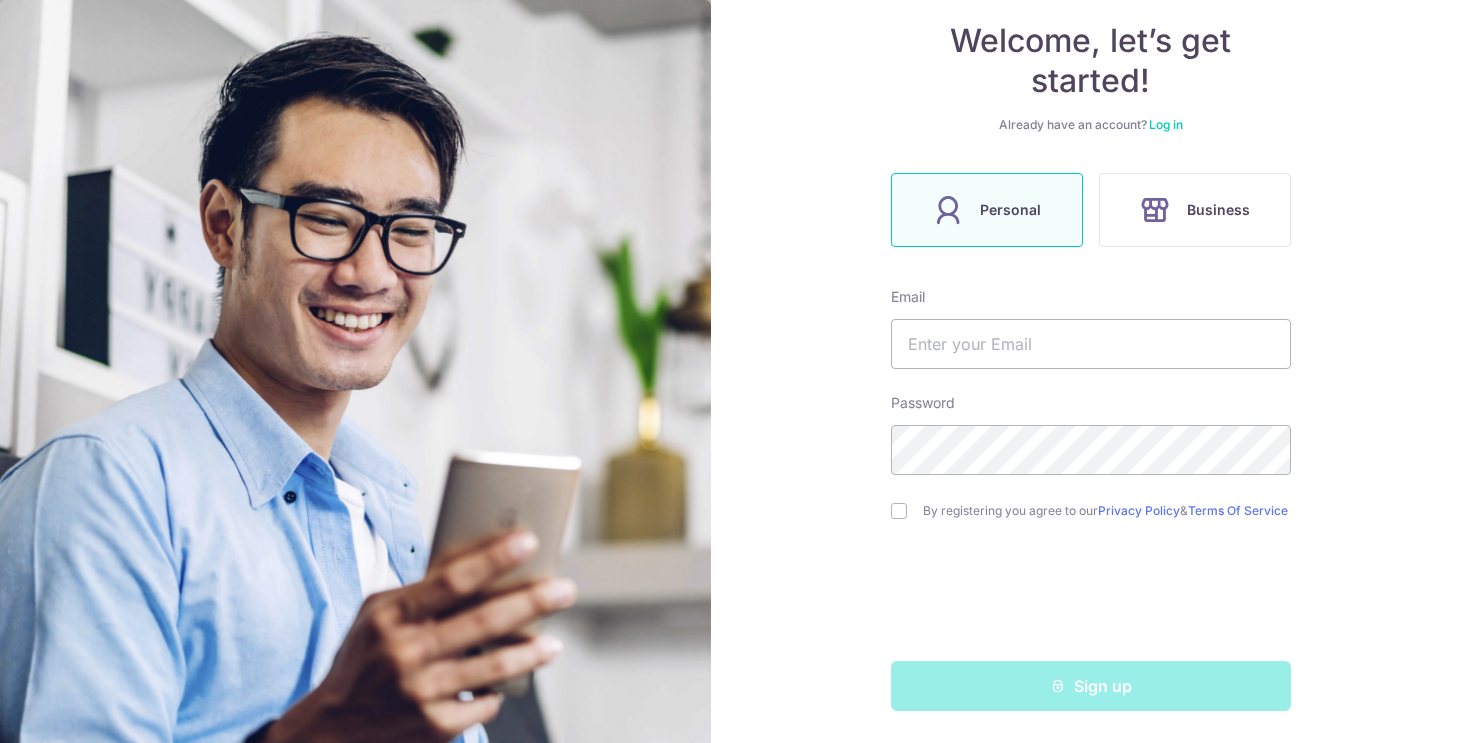 click on "Log in" at bounding box center (1166, 124) 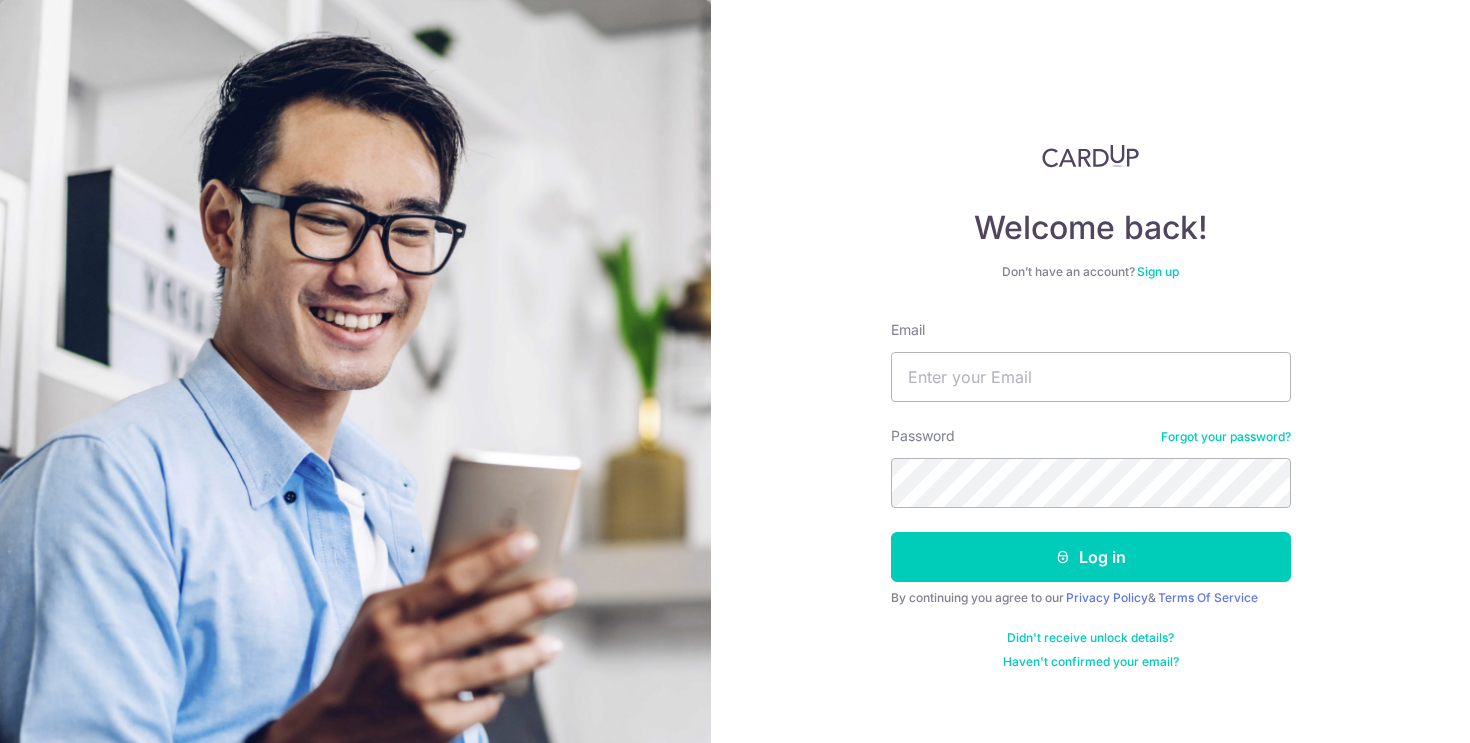 click on "Sign up" at bounding box center (1158, 271) 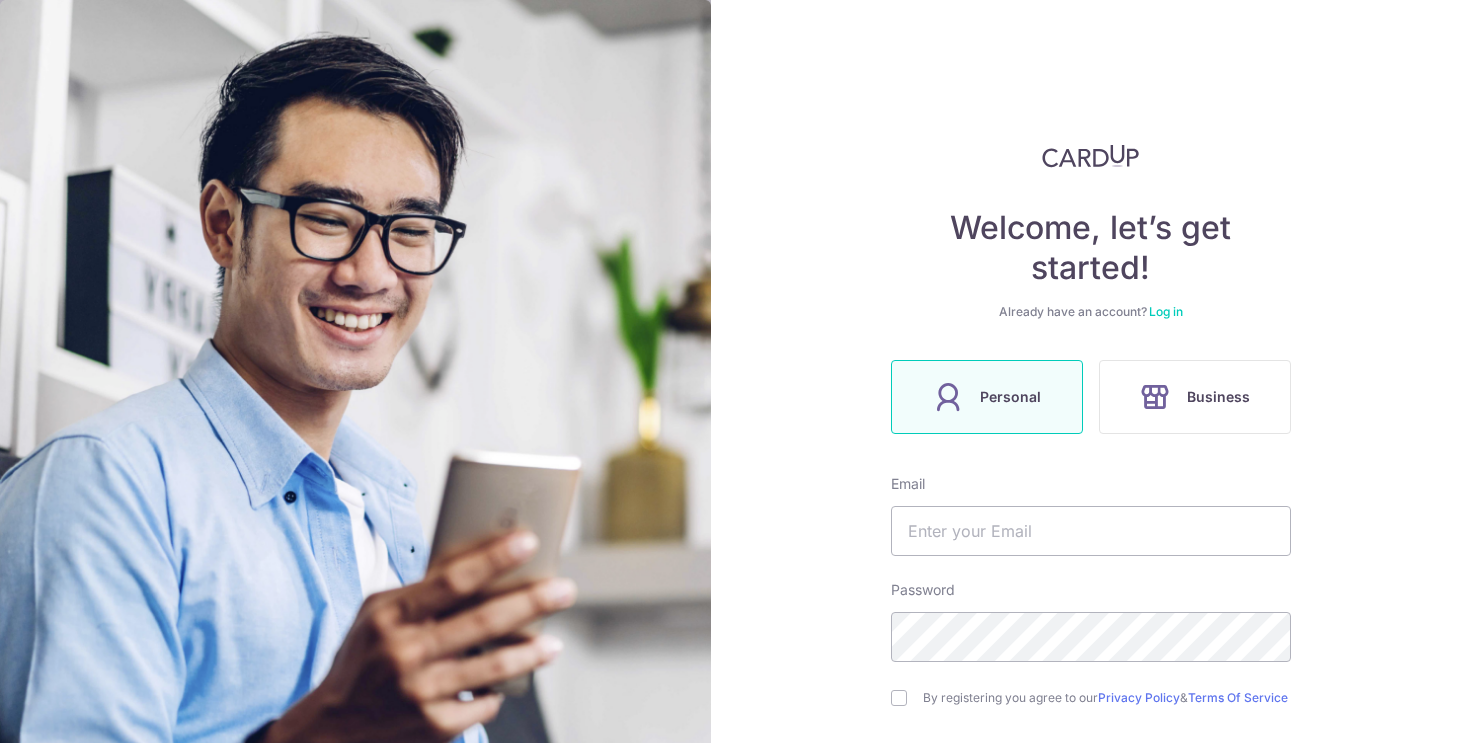 scroll, scrollTop: 195, scrollLeft: 0, axis: vertical 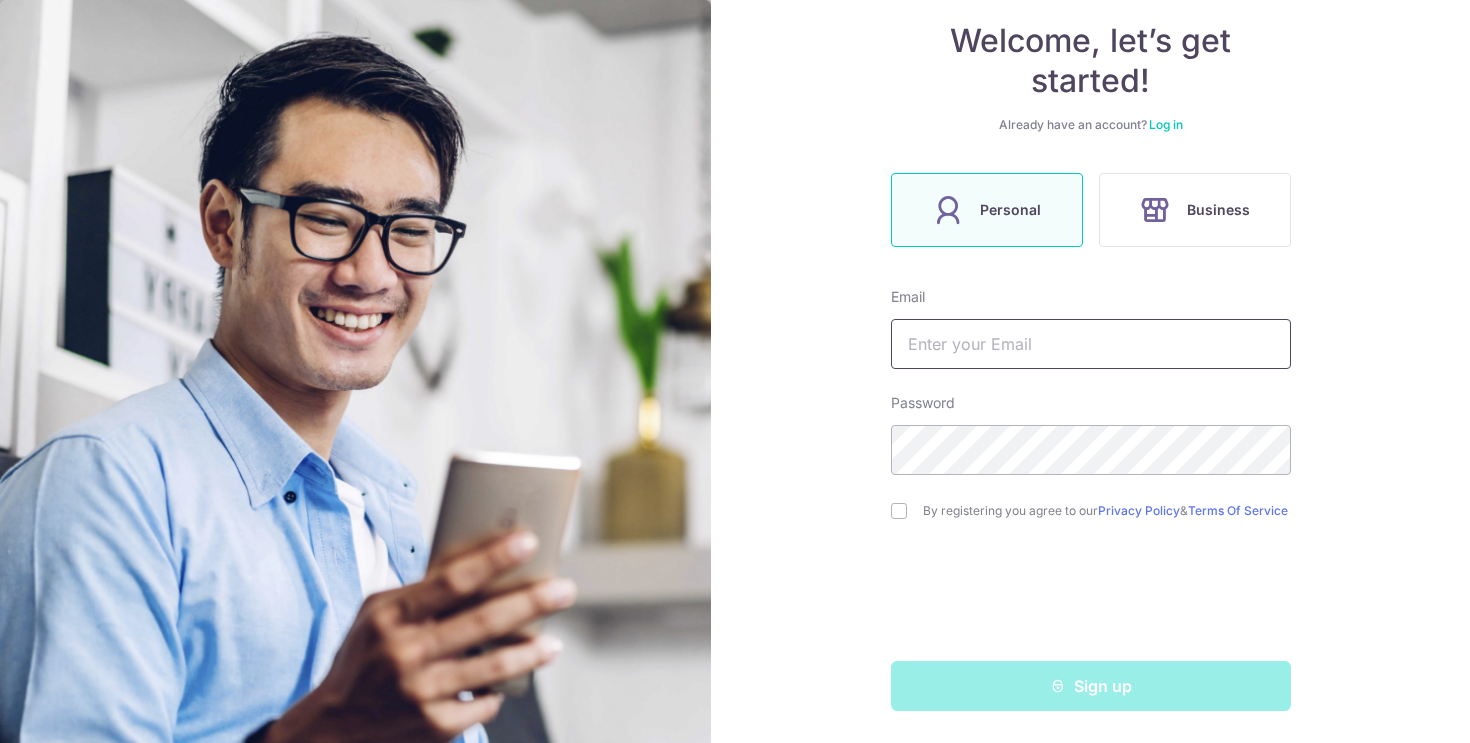 click at bounding box center (1091, 344) 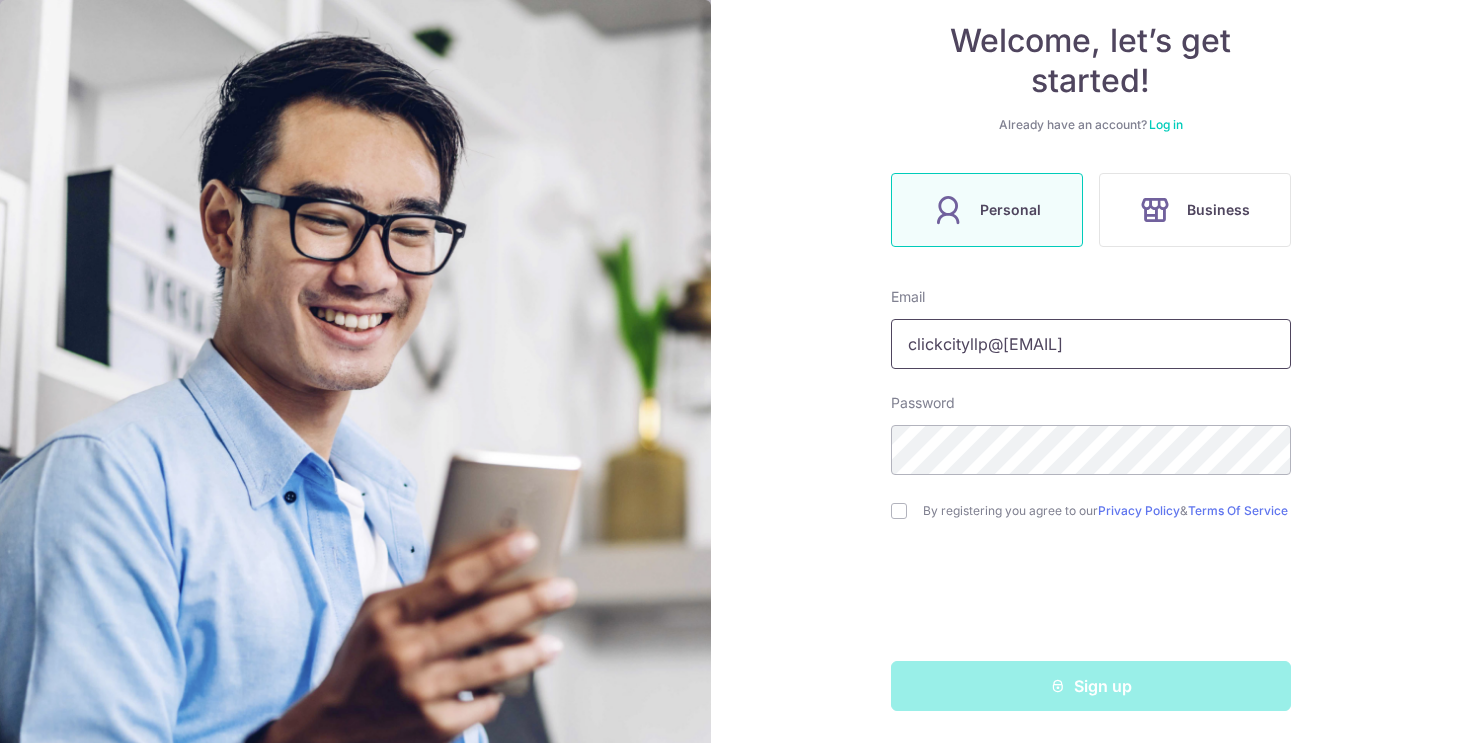 type on "clickcityllp@gmail.com" 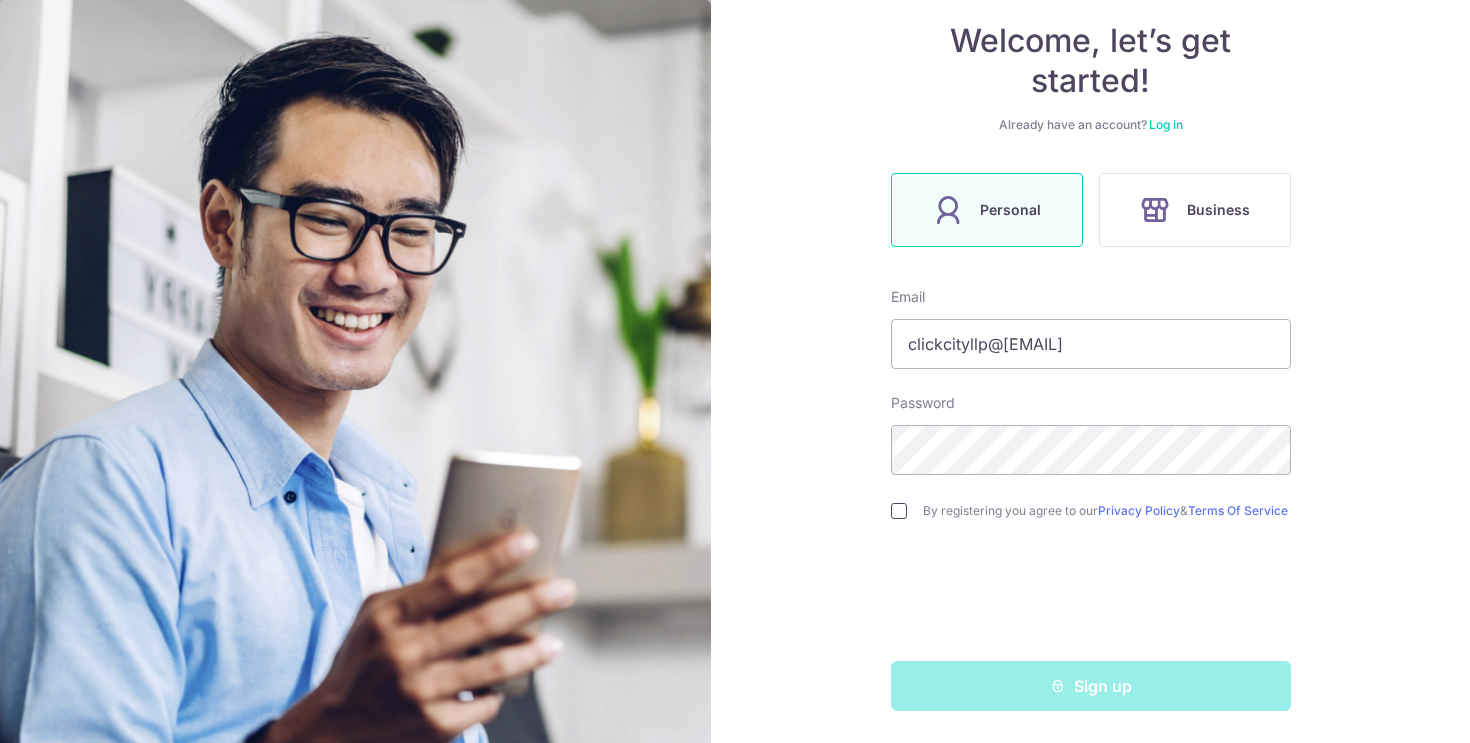 click at bounding box center [899, 511] 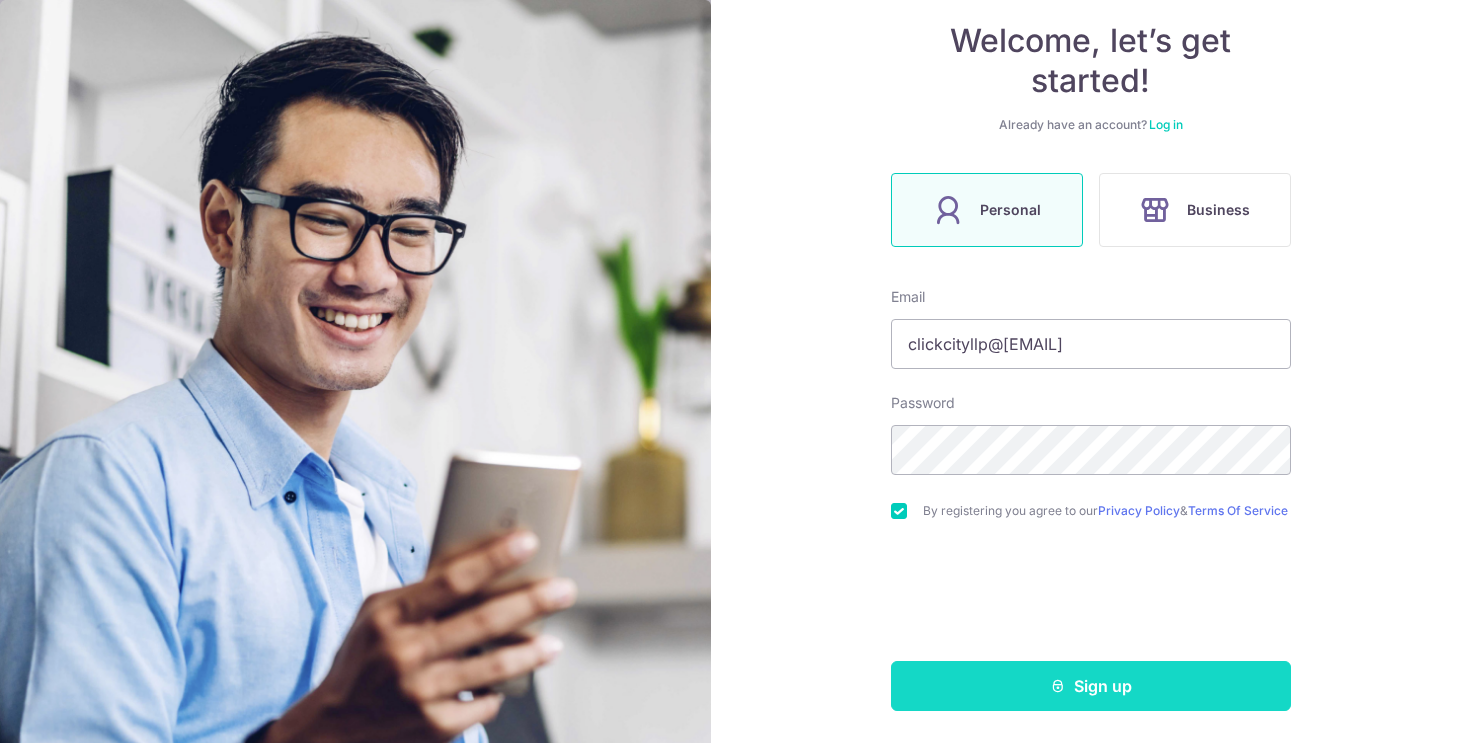 click on "Sign up" at bounding box center (1091, 686) 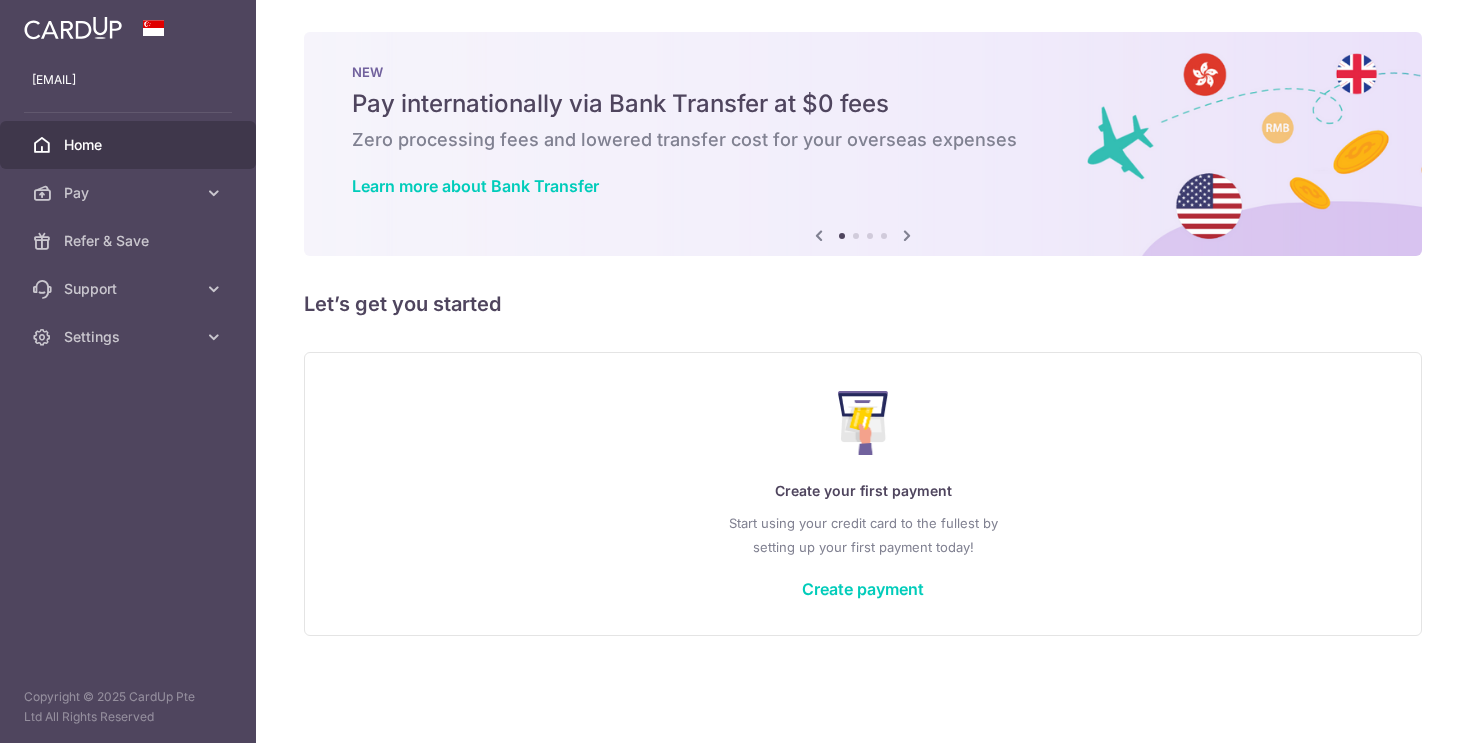 scroll, scrollTop: 0, scrollLeft: 0, axis: both 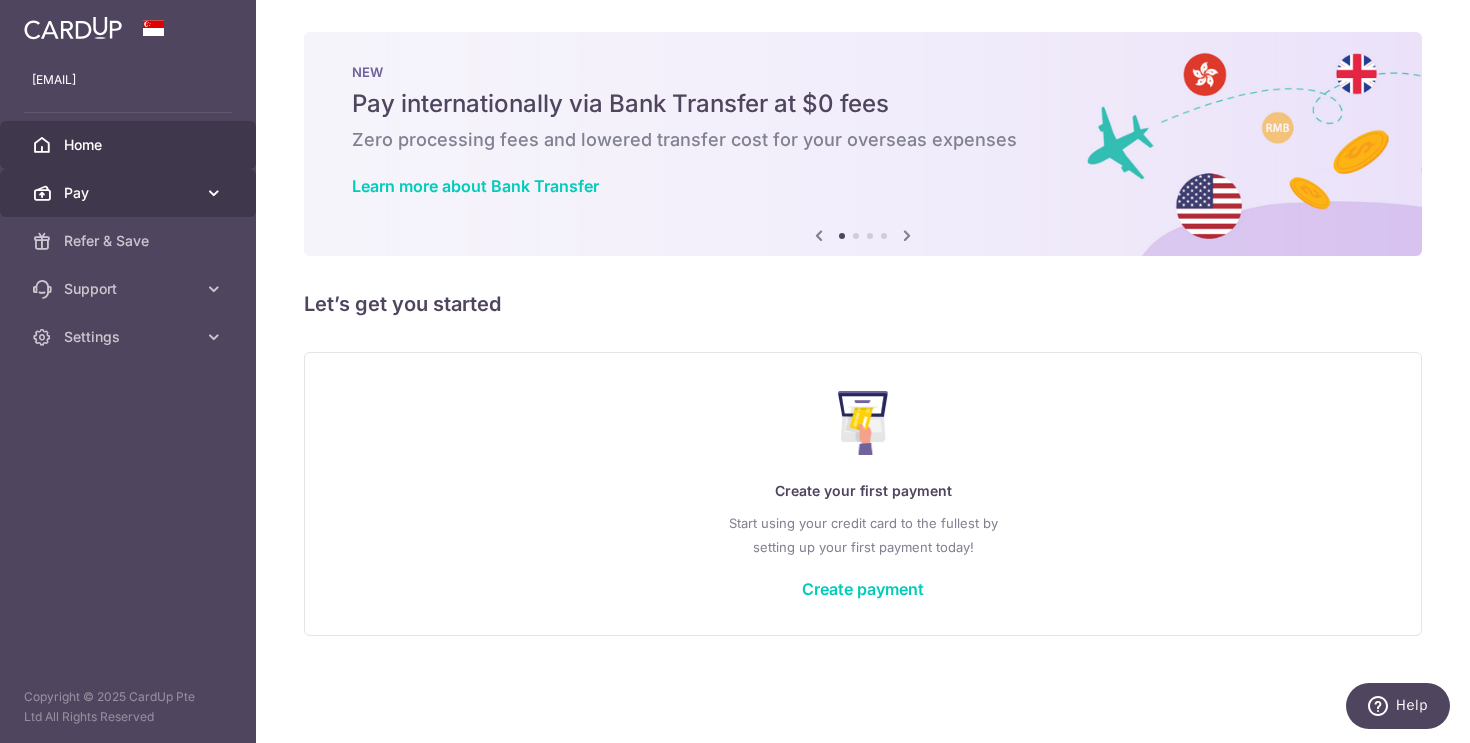 click on "Pay" at bounding box center (128, 193) 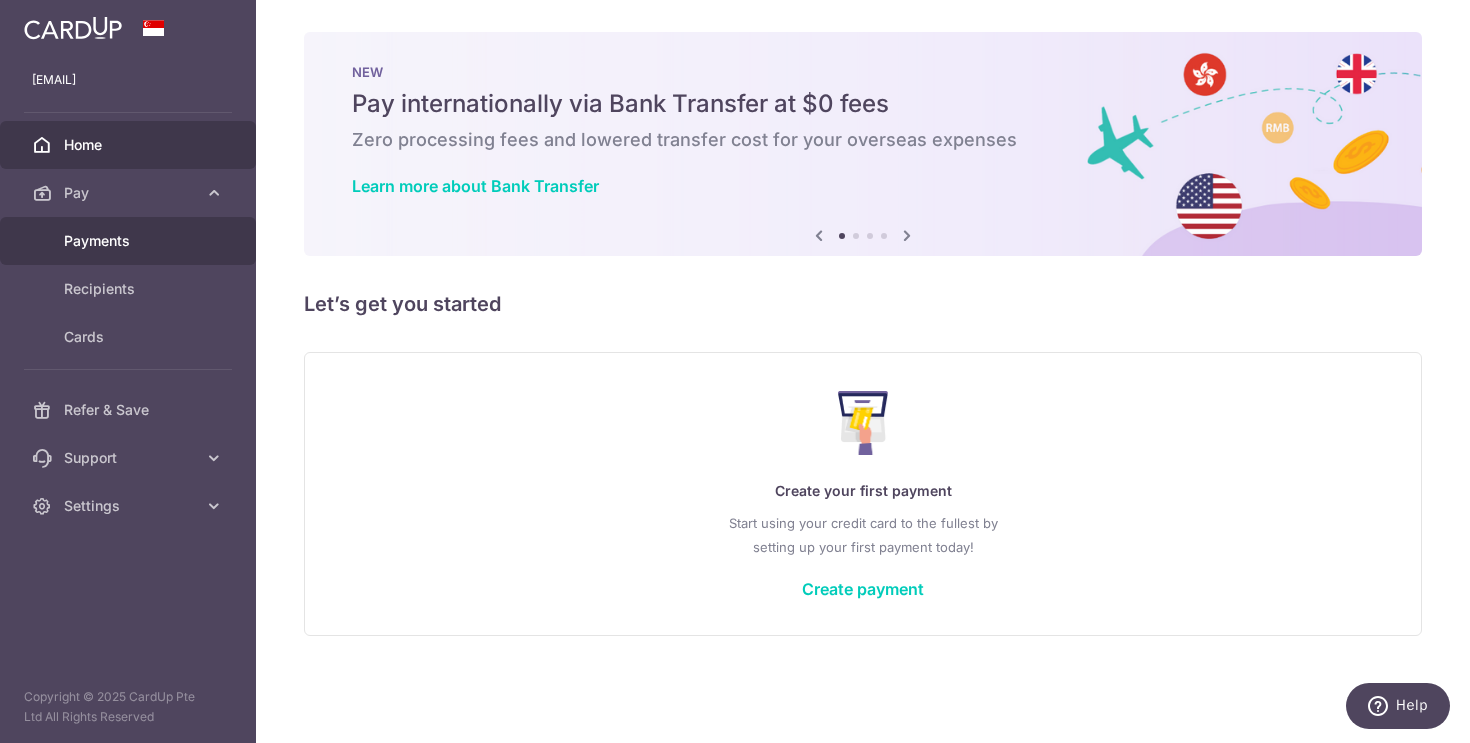 click on "Payments" at bounding box center [130, 241] 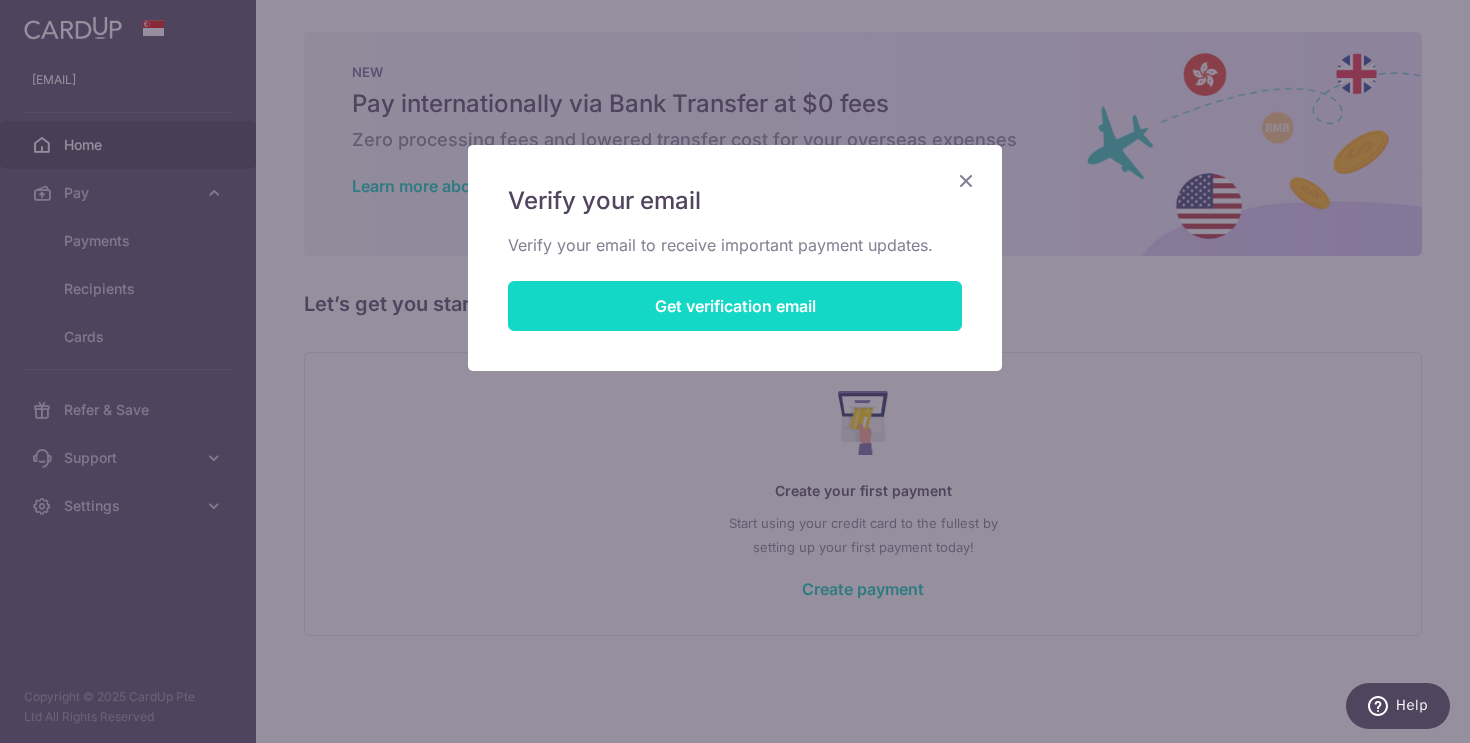 click on "Get verification email" at bounding box center [735, 306] 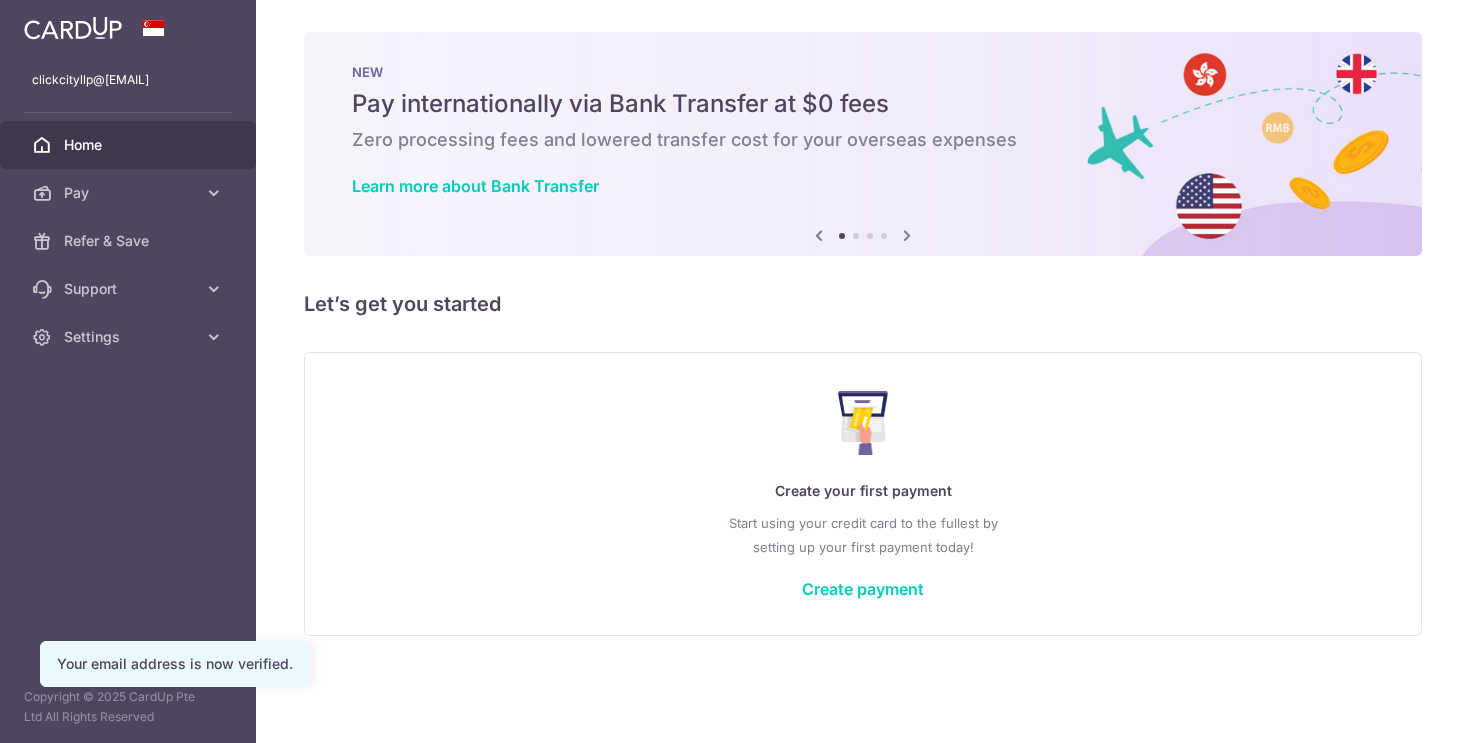 scroll, scrollTop: 0, scrollLeft: 0, axis: both 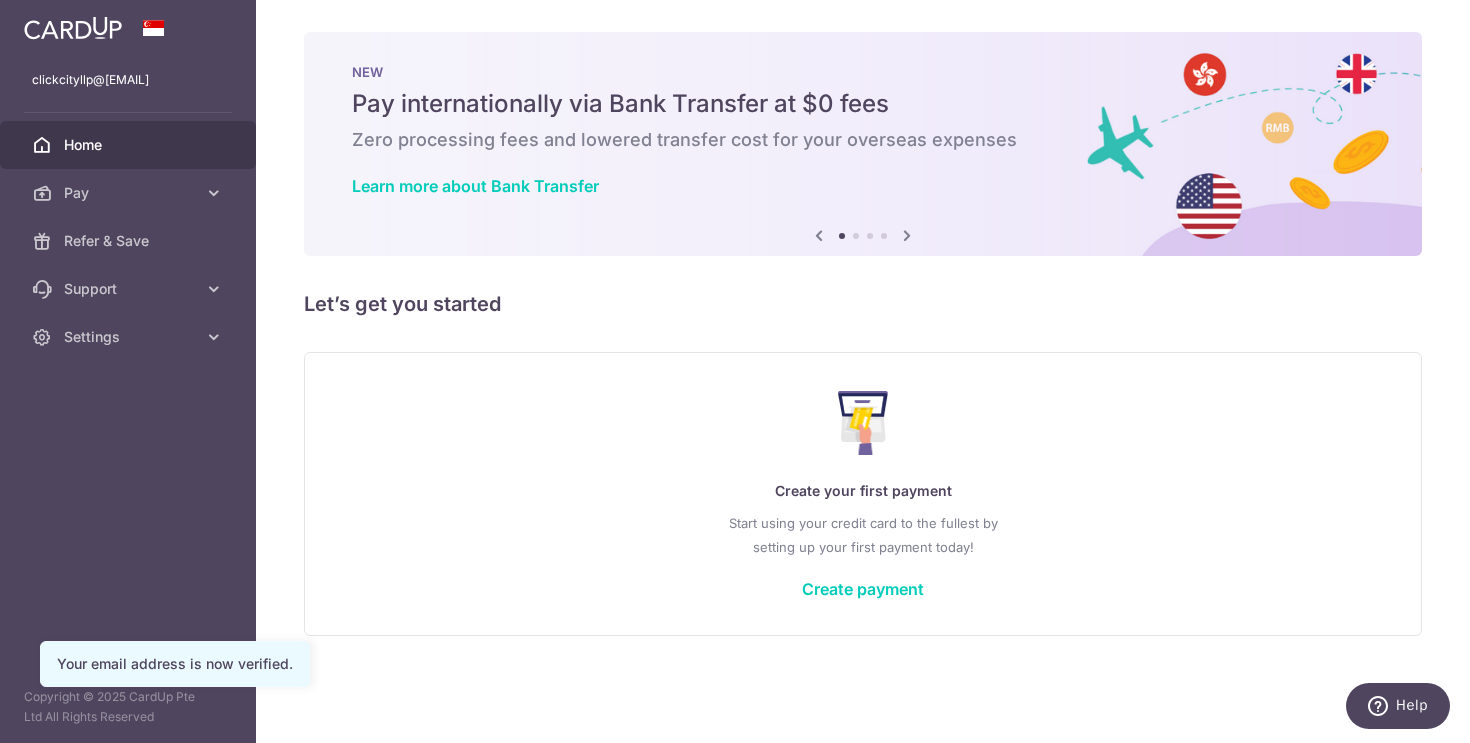 click on "Create your first payment
Start using your credit card to the fullest by   setting up your first payment today!
Create payment" at bounding box center [863, 493] 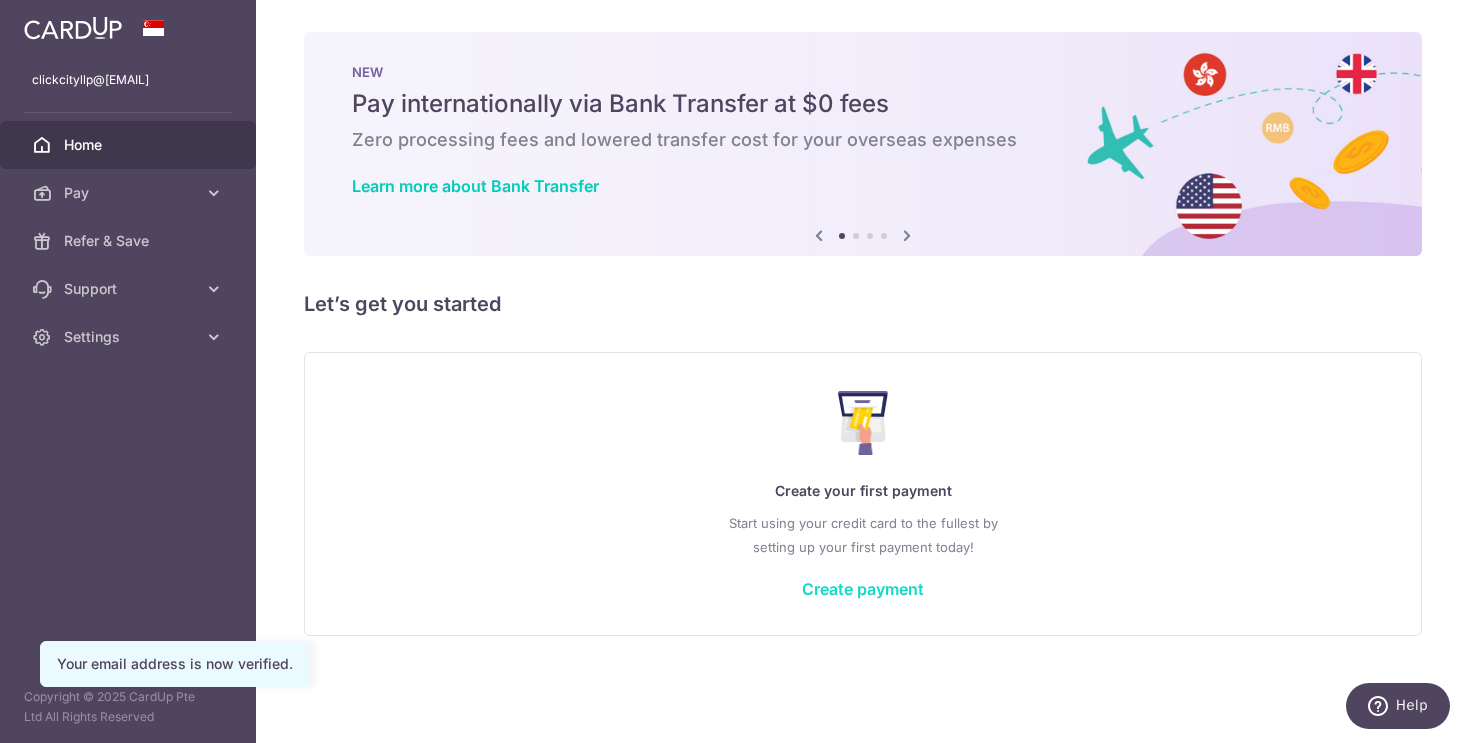 click on "Create payment" at bounding box center [863, 589] 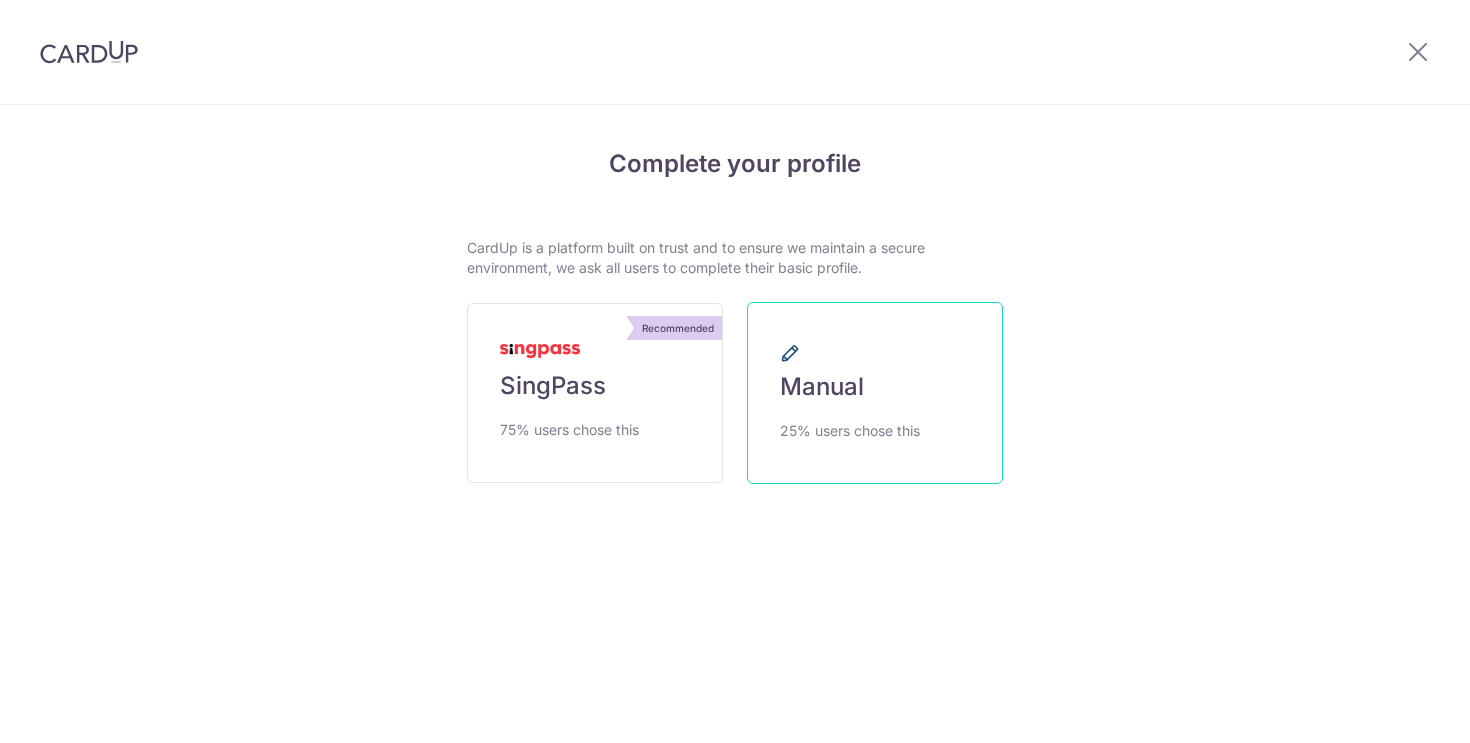 scroll, scrollTop: 0, scrollLeft: 0, axis: both 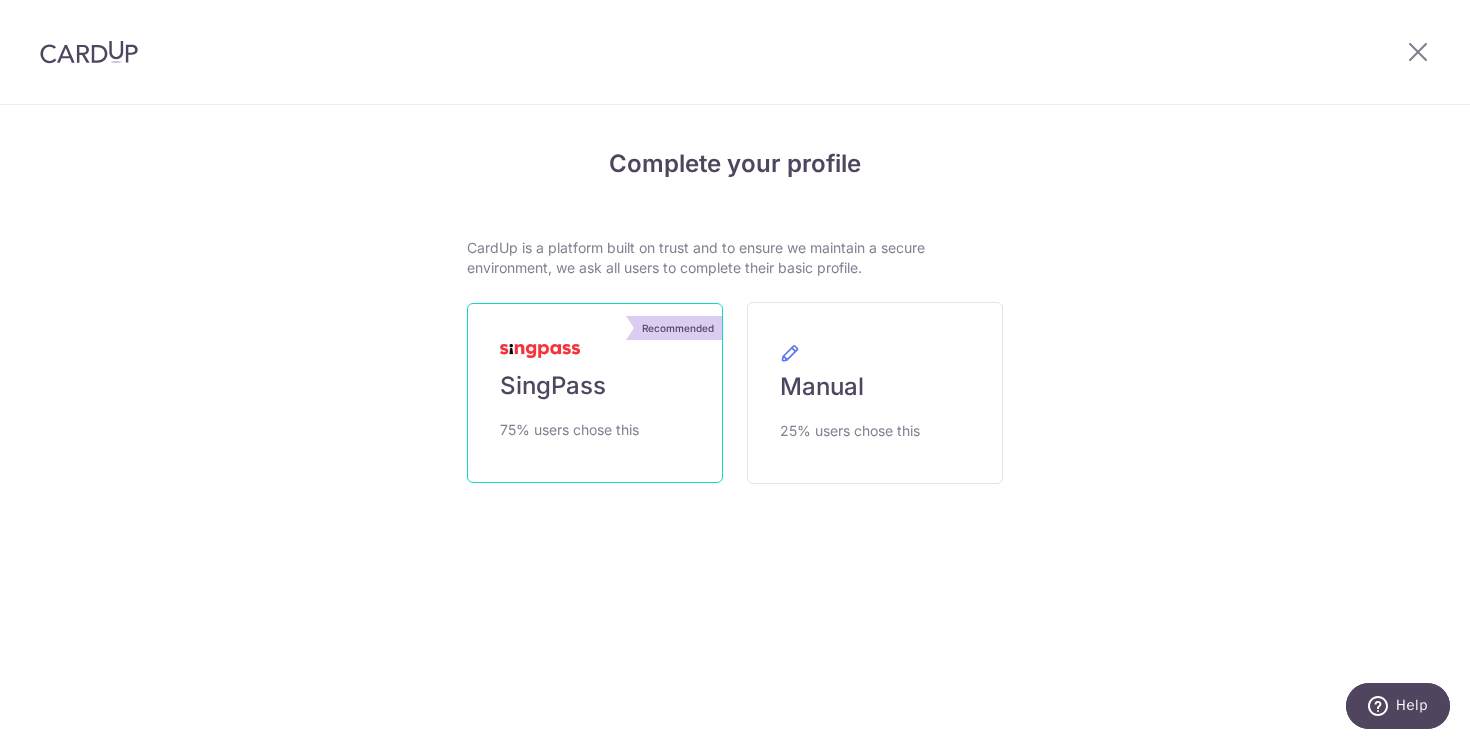 click on "Recommended
SingPass
75% users chose this" at bounding box center (595, 393) 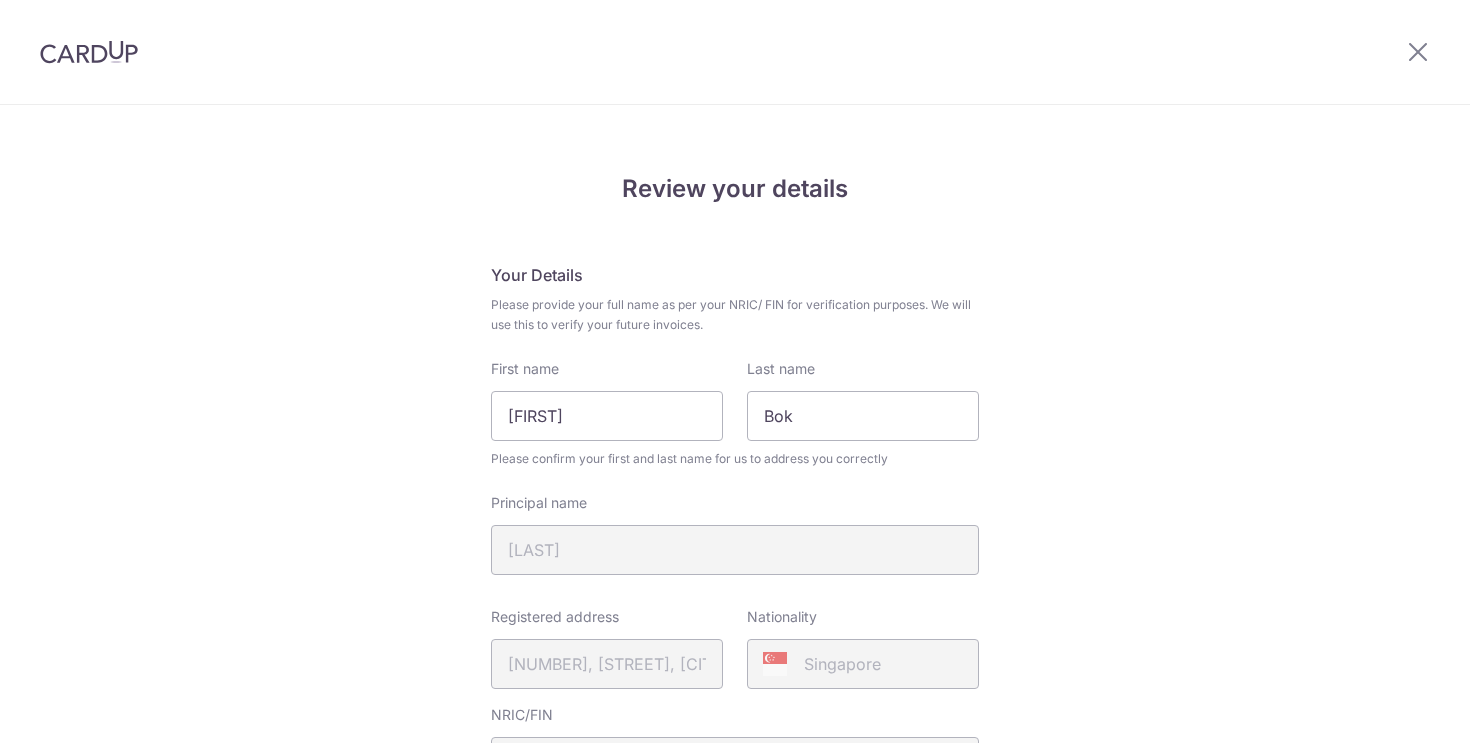 scroll, scrollTop: 0, scrollLeft: 0, axis: both 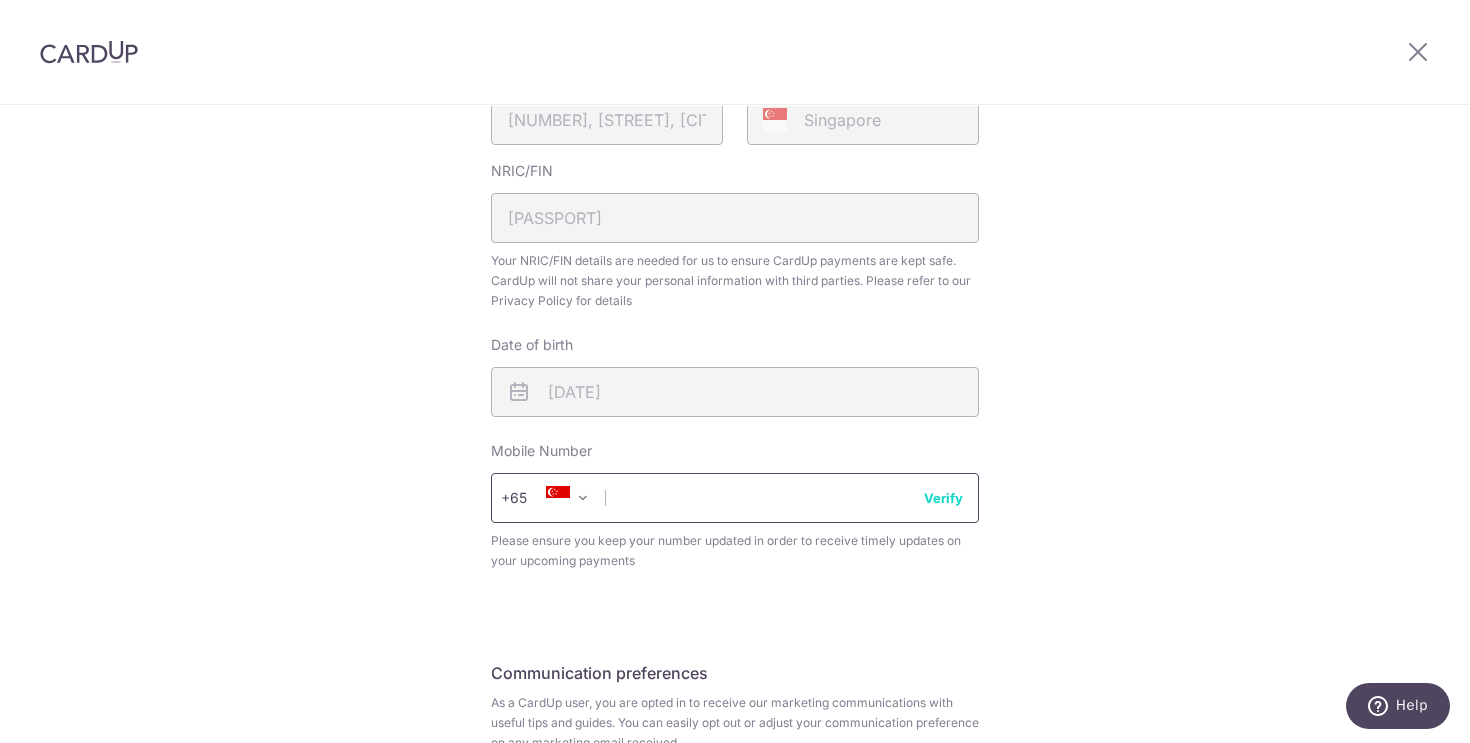 click at bounding box center (735, 498) 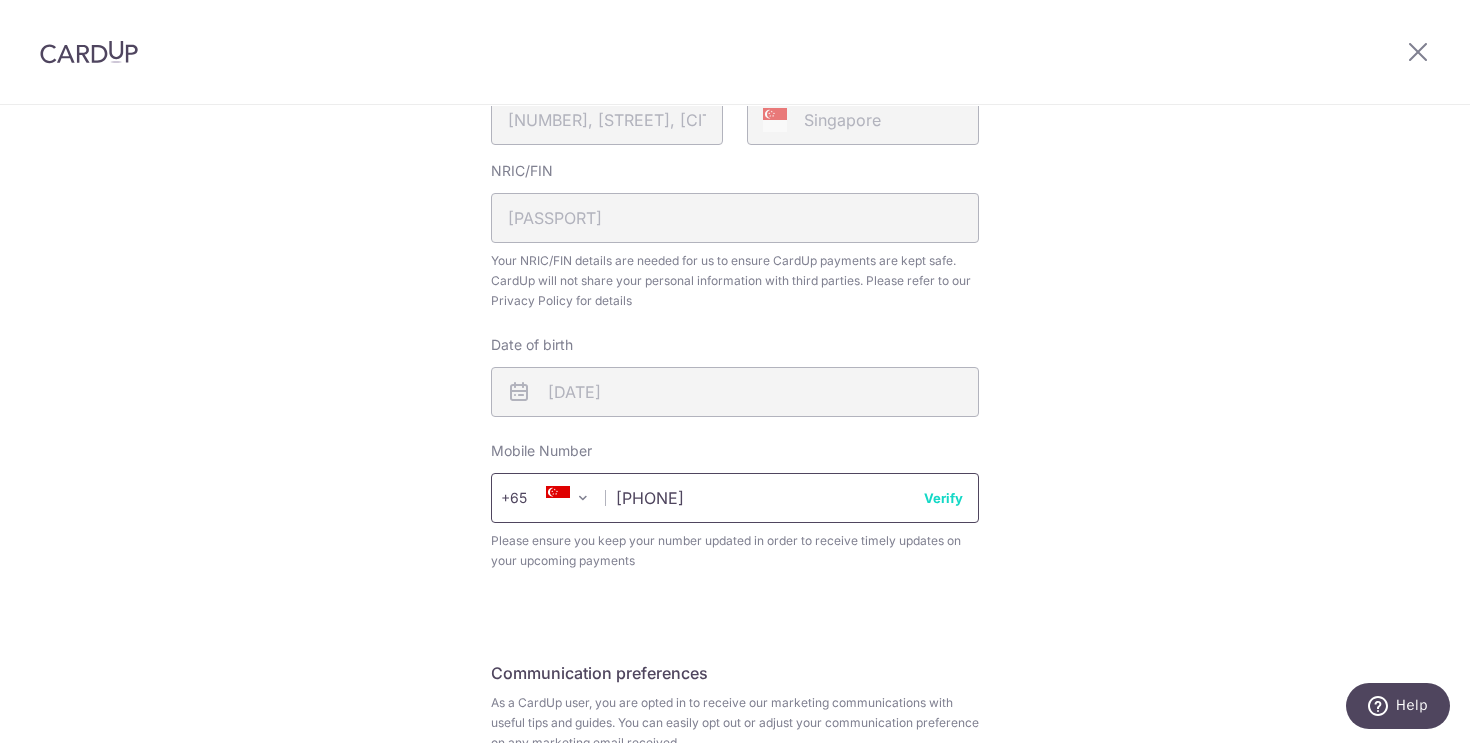 type on "96170983" 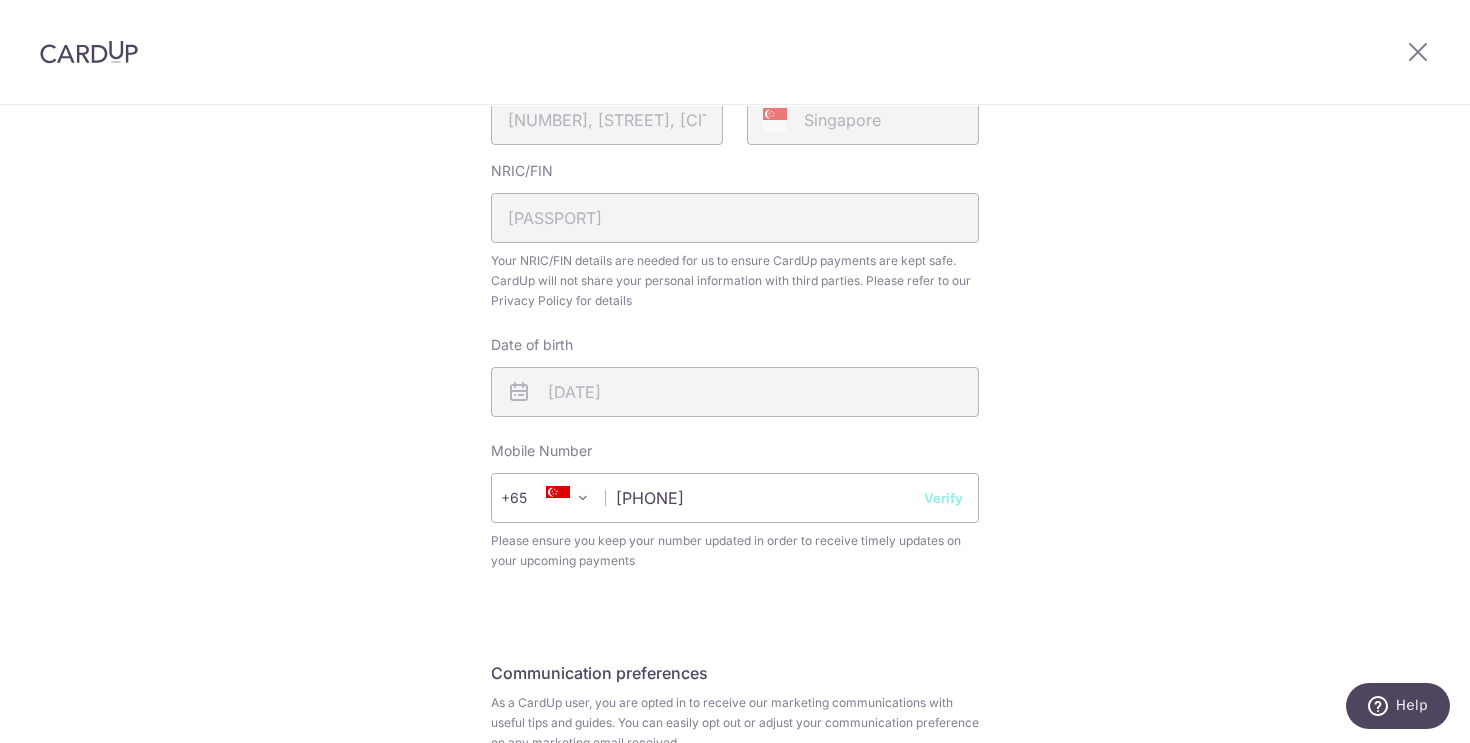 click on "Verify" at bounding box center [943, 498] 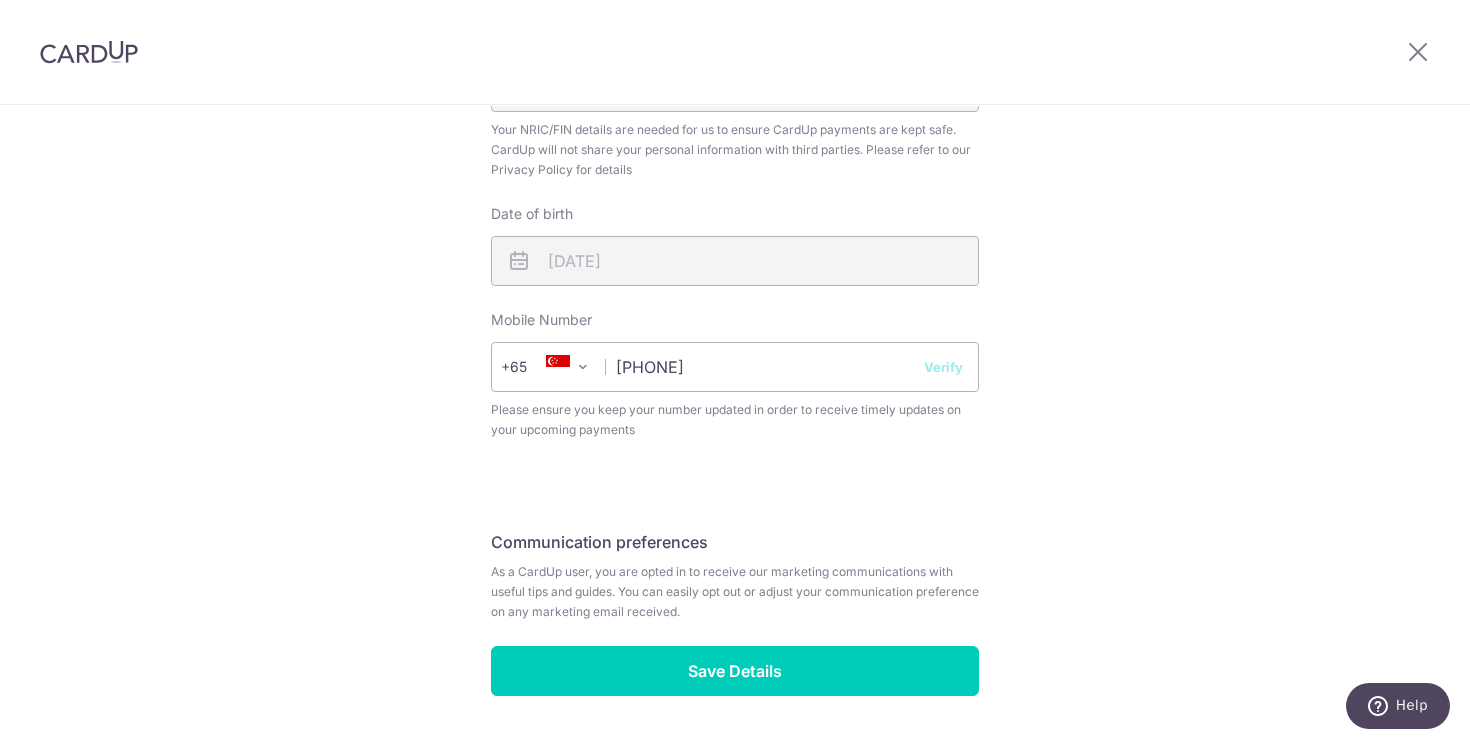 scroll, scrollTop: 686, scrollLeft: 0, axis: vertical 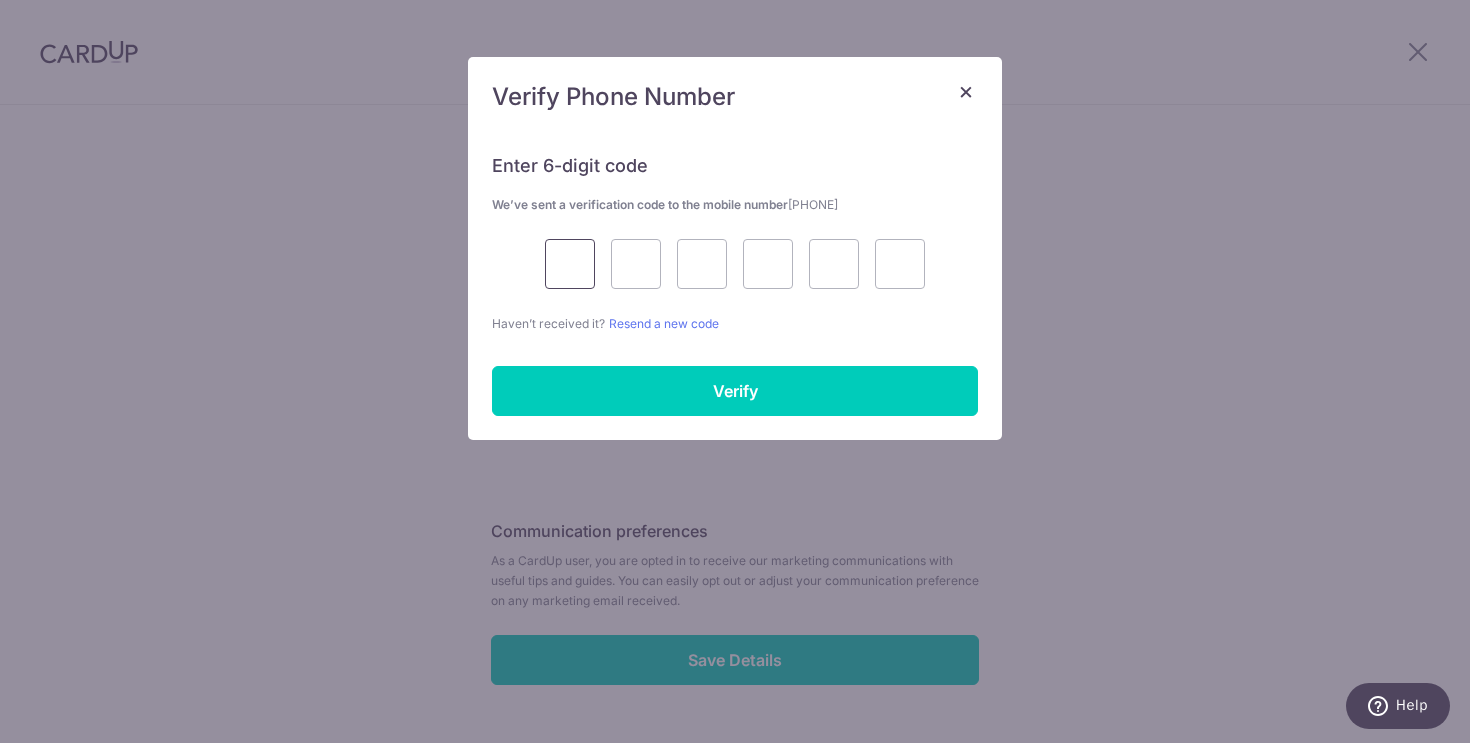 click at bounding box center [570, 264] 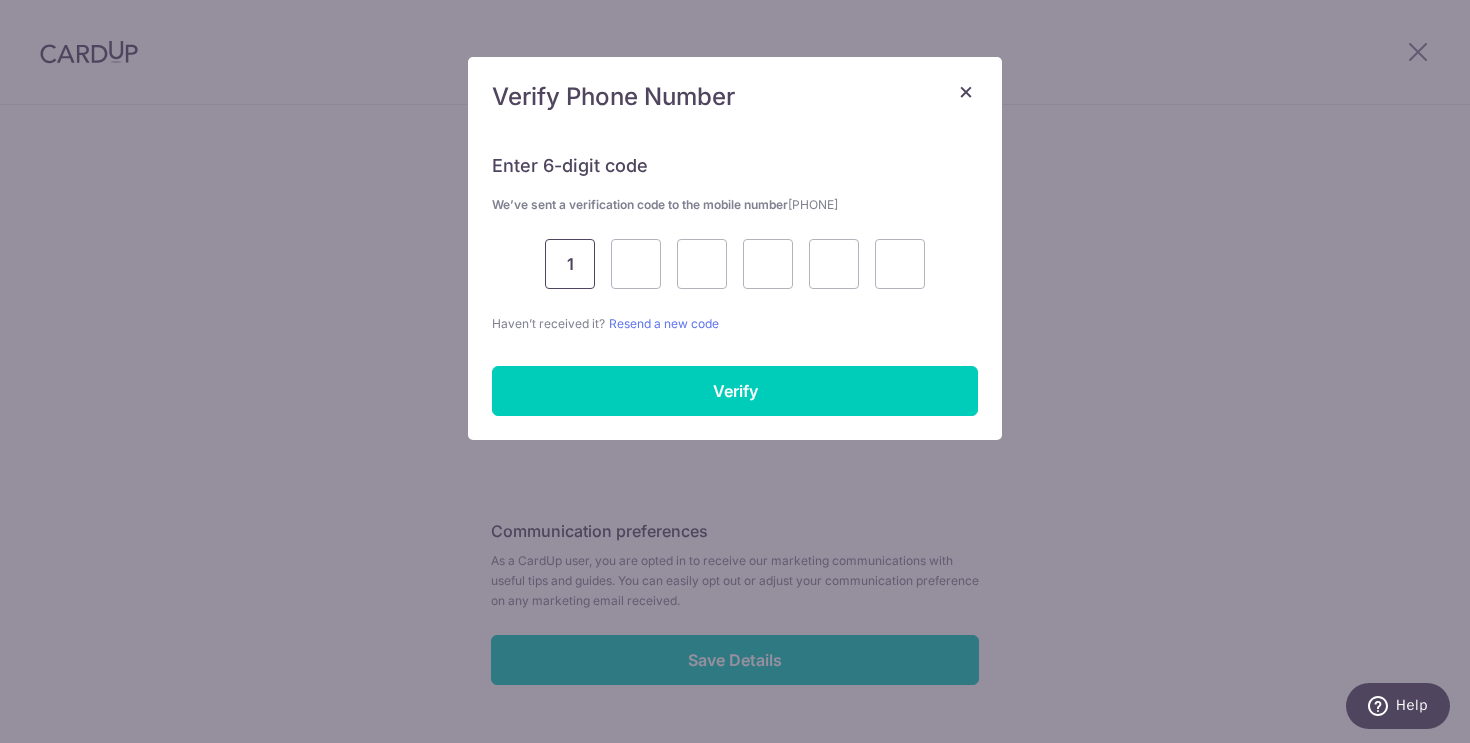 type on "1" 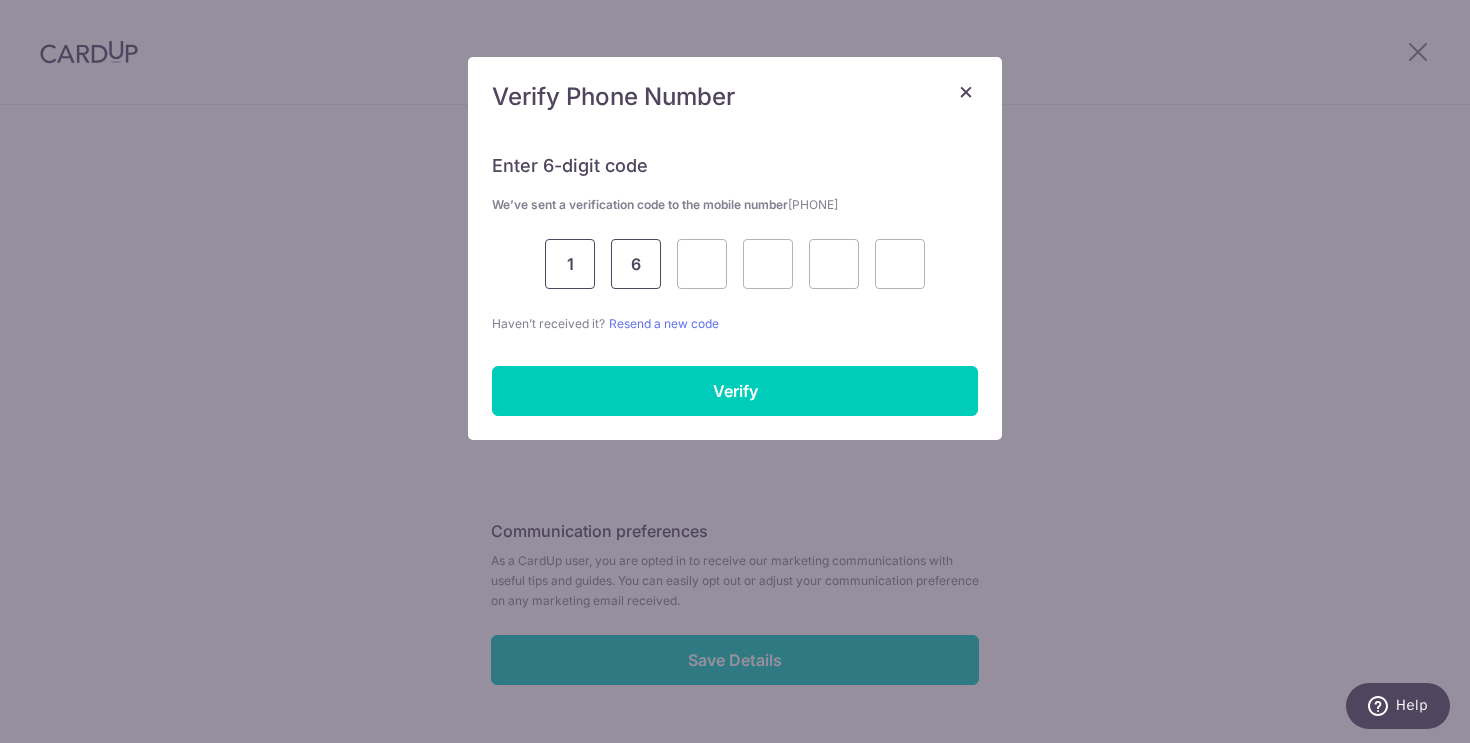 type on "6" 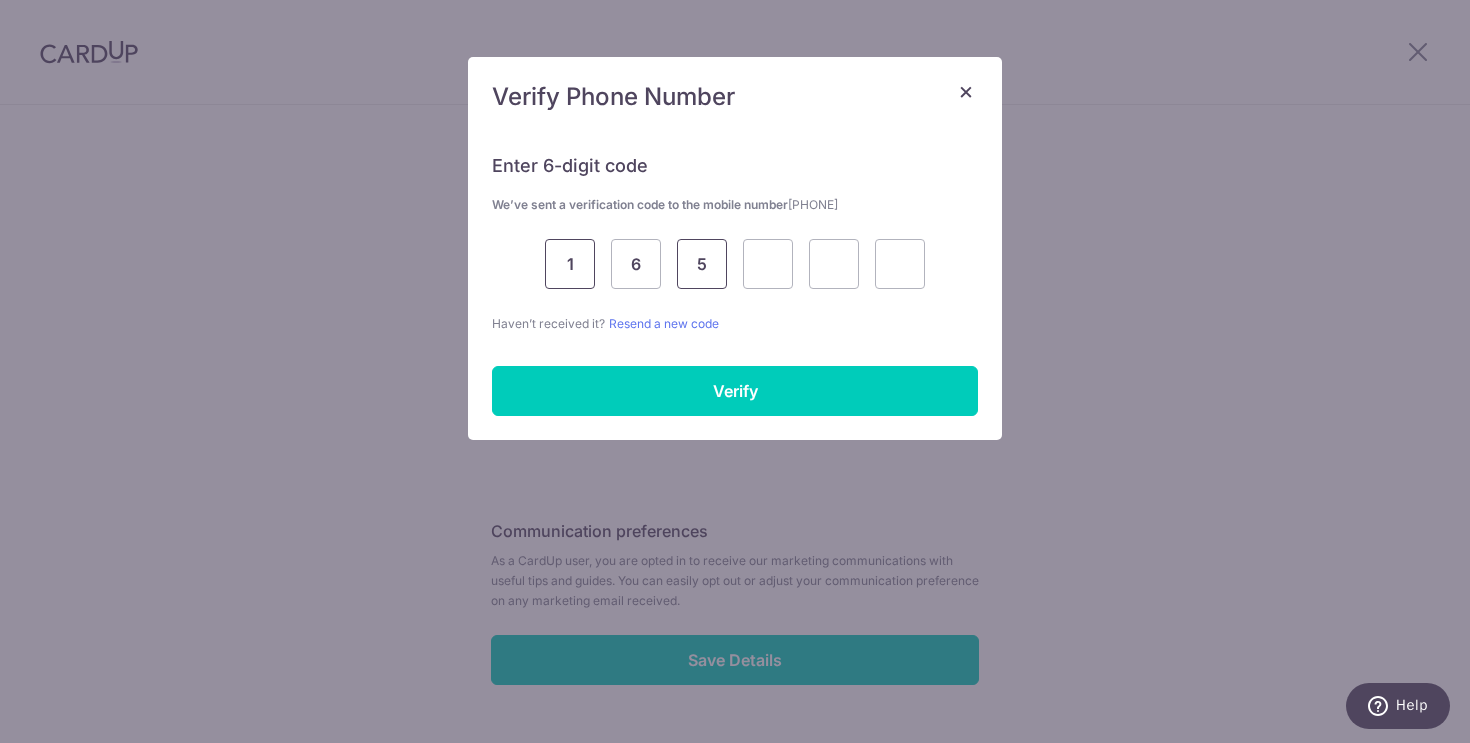 type on "5" 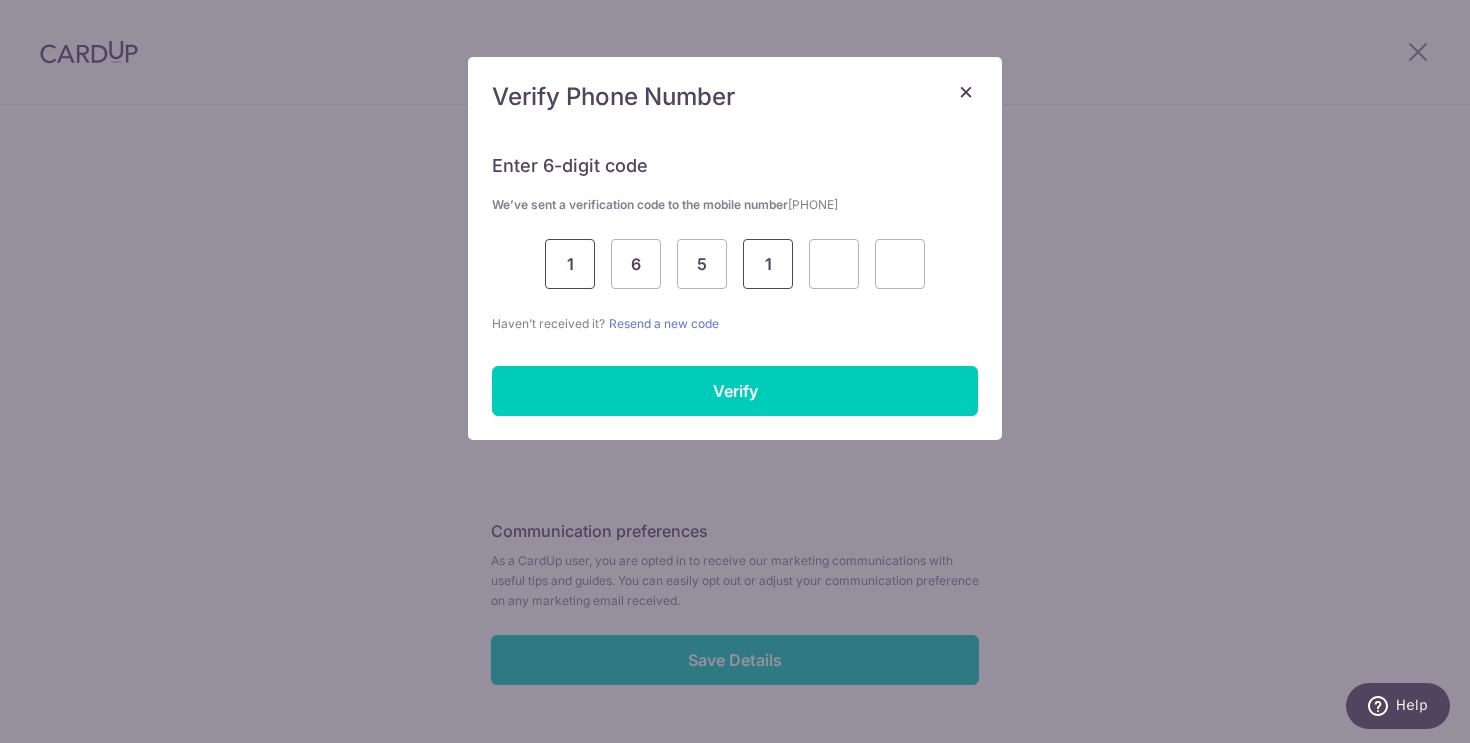 type on "1" 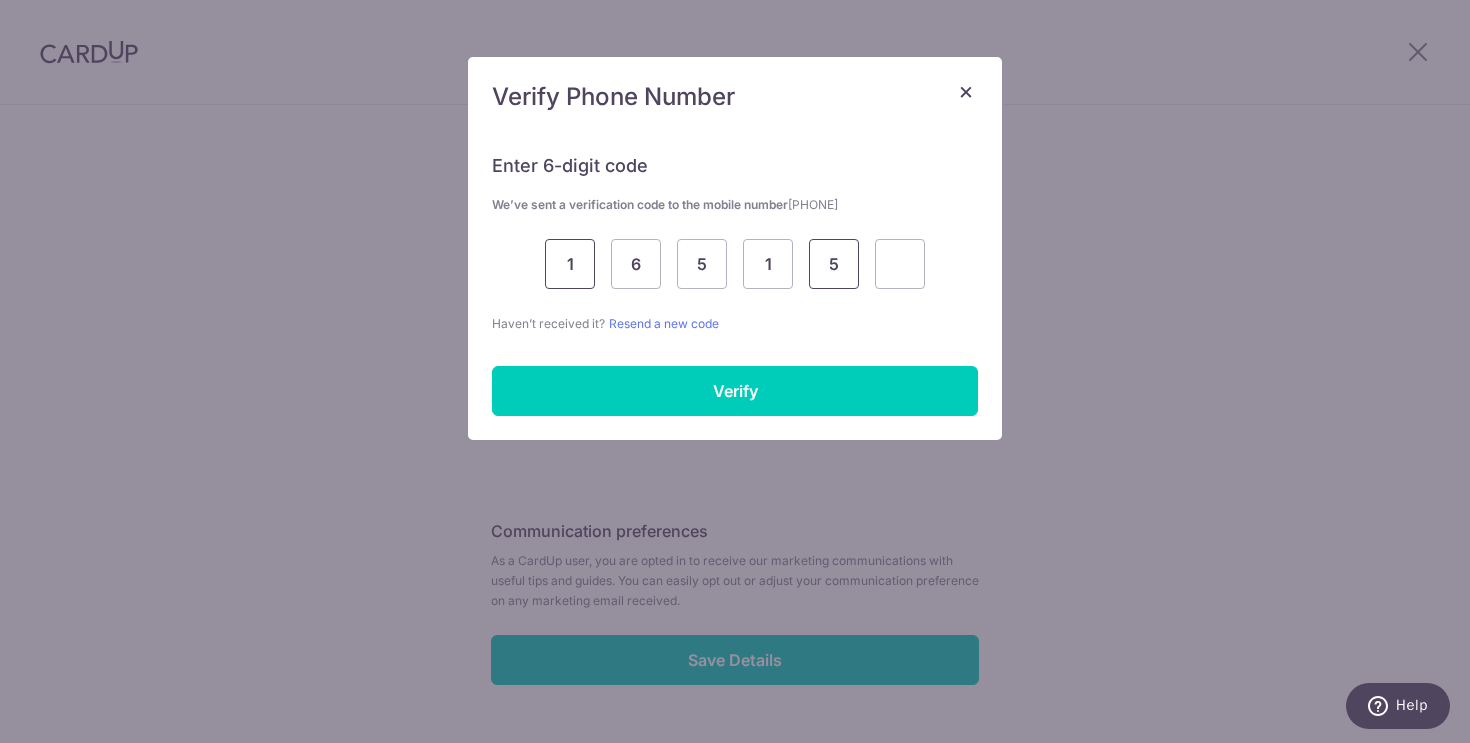 type on "5" 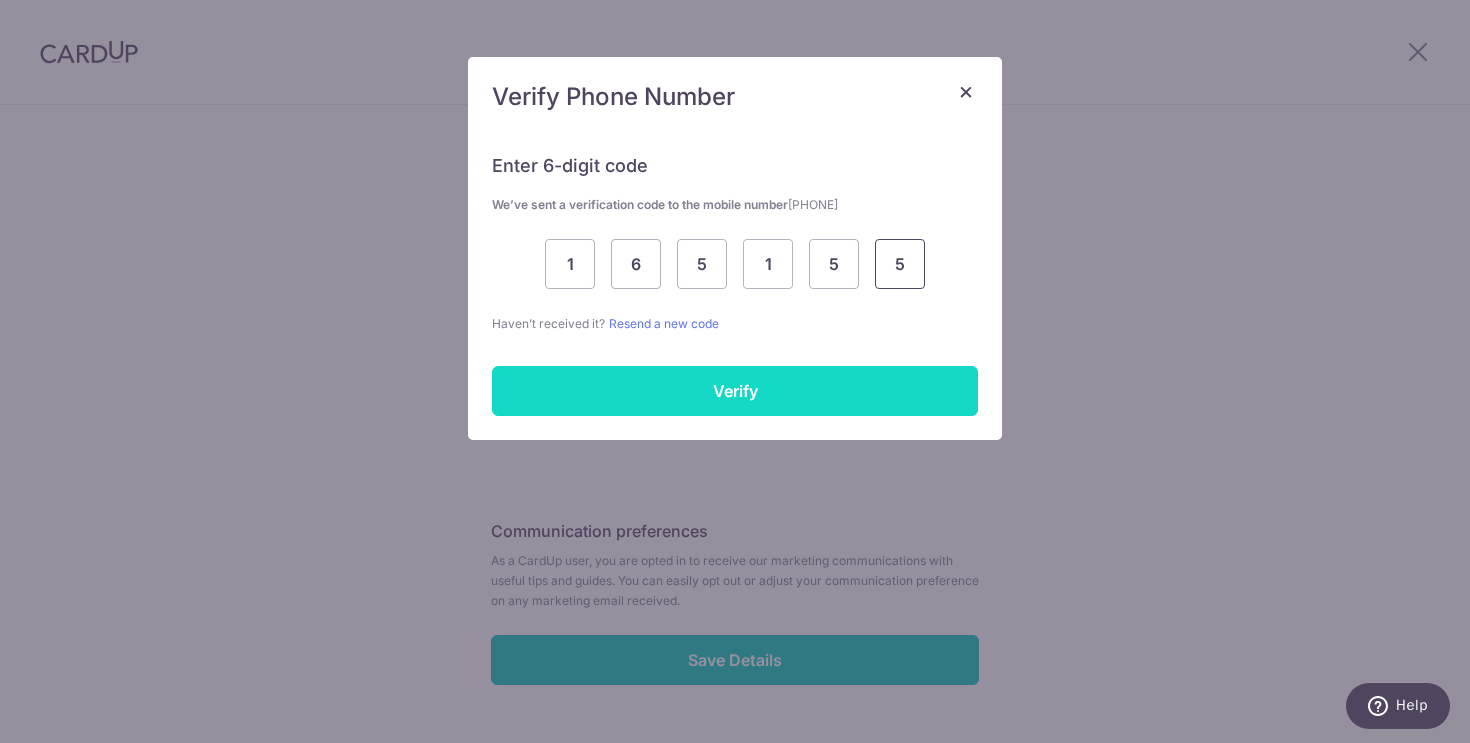 type on "5" 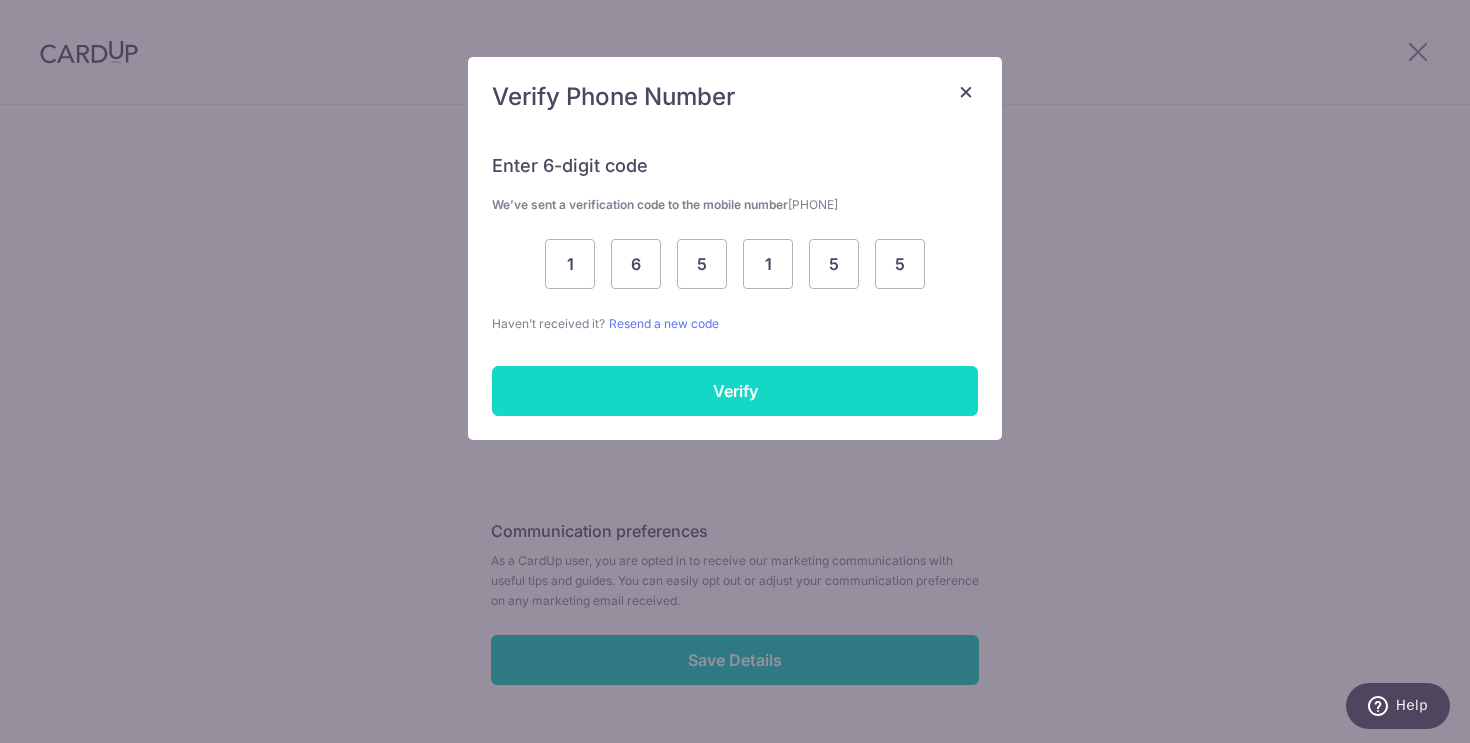 click on "Verify" at bounding box center (735, 391) 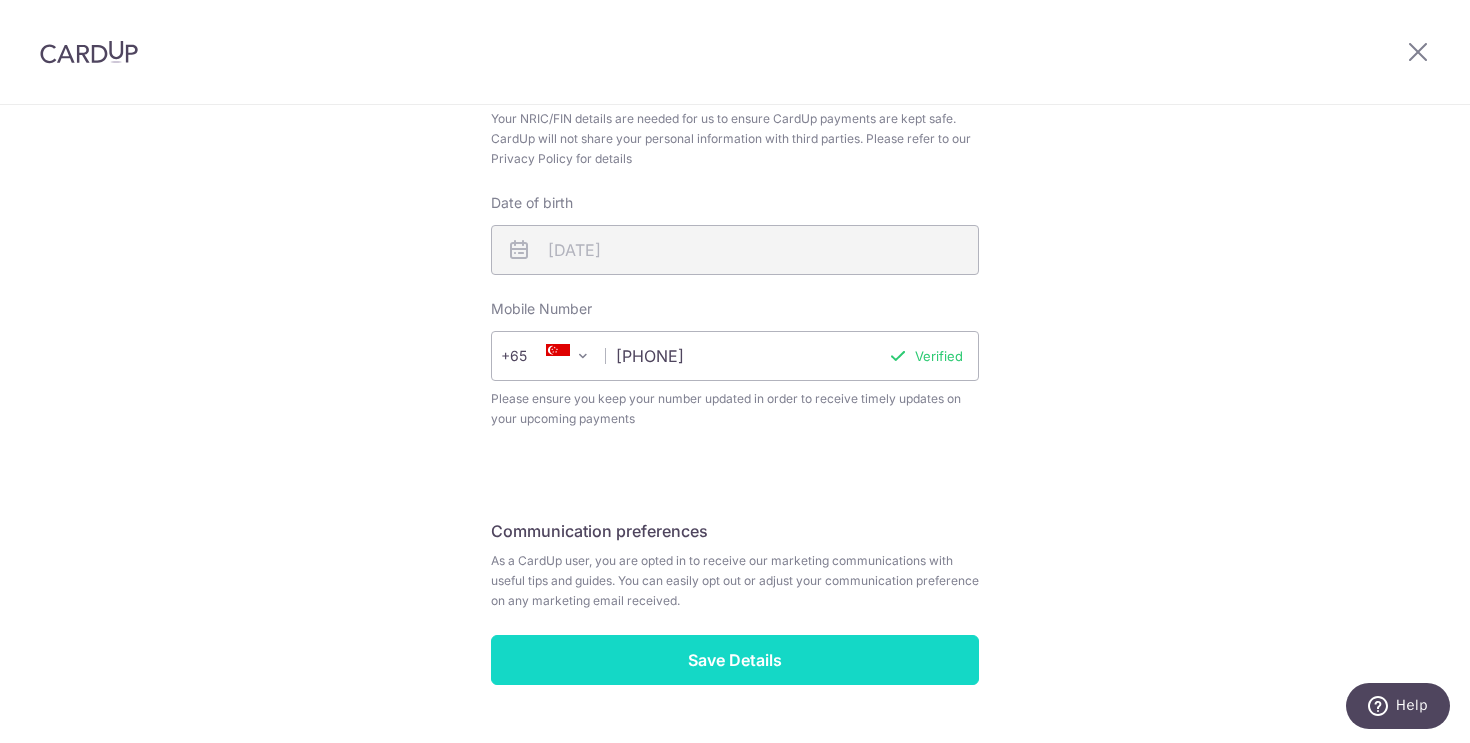 click on "Save Details" at bounding box center [735, 660] 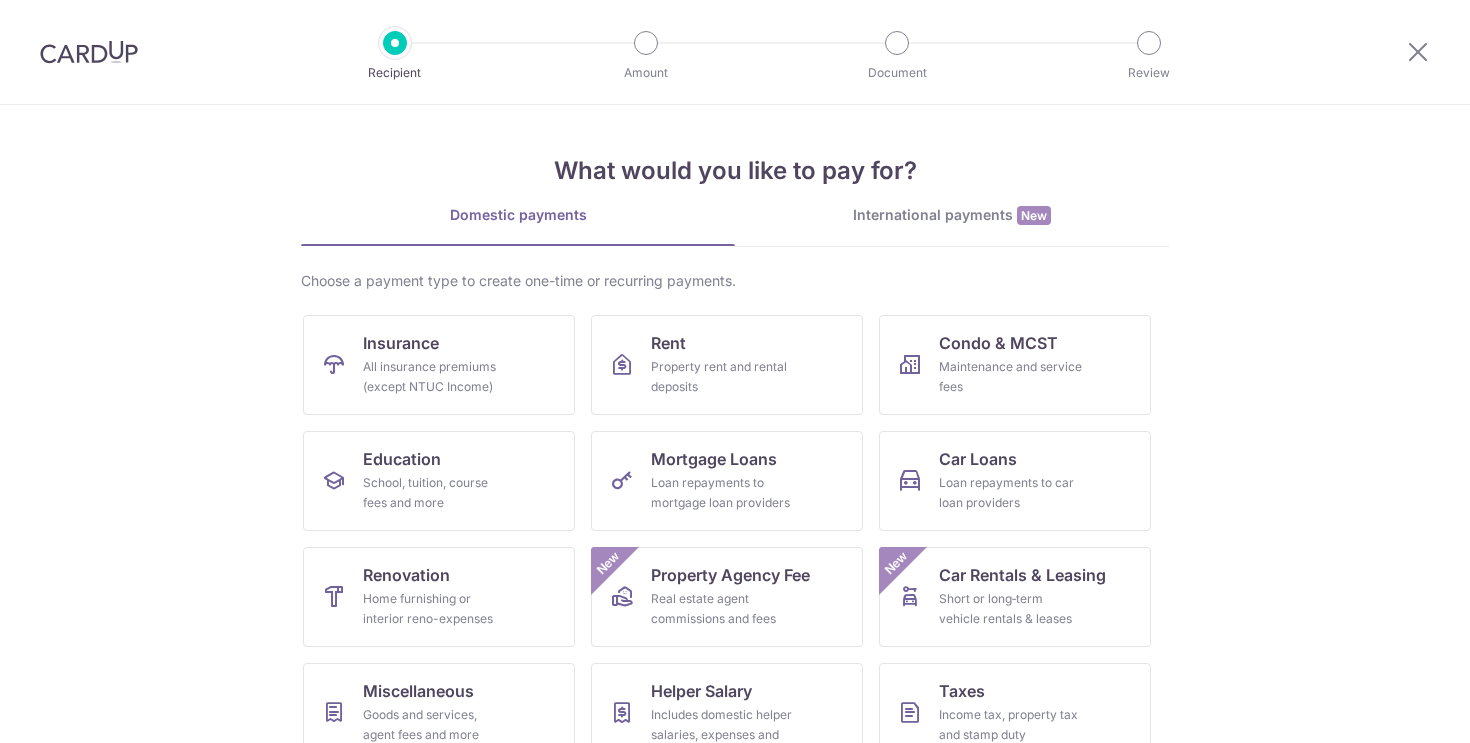 scroll, scrollTop: 0, scrollLeft: 0, axis: both 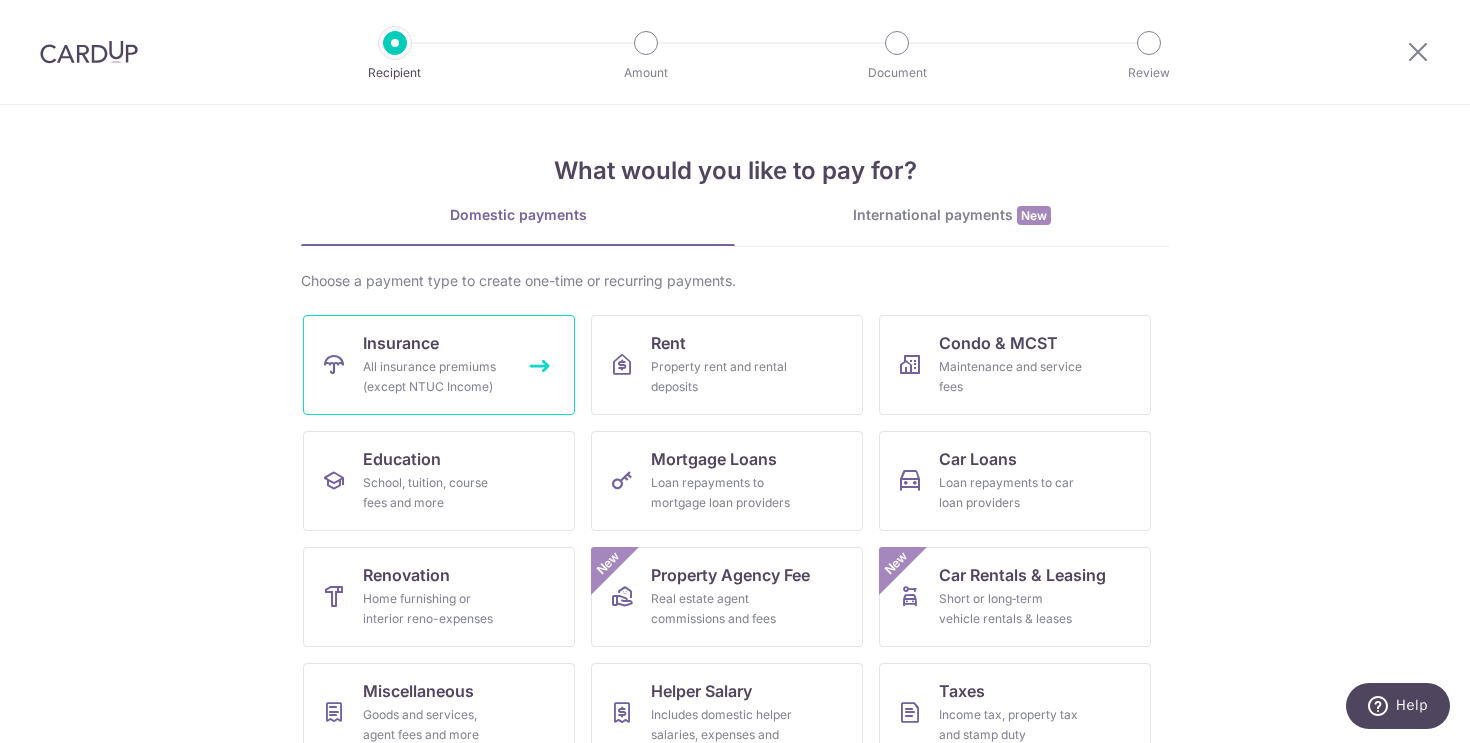 click on "Insurance All insurance premiums (except NTUC Income)" at bounding box center (439, 365) 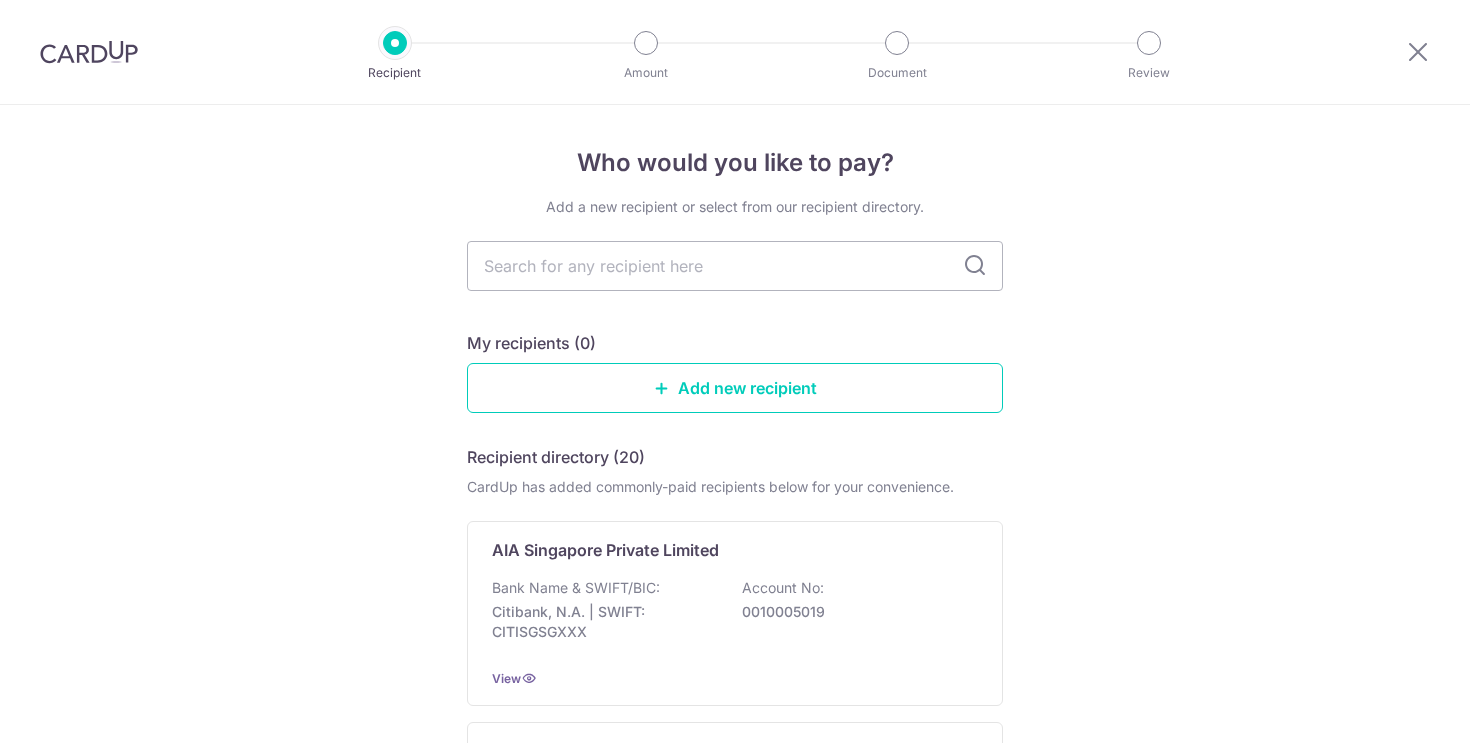 scroll, scrollTop: 0, scrollLeft: 0, axis: both 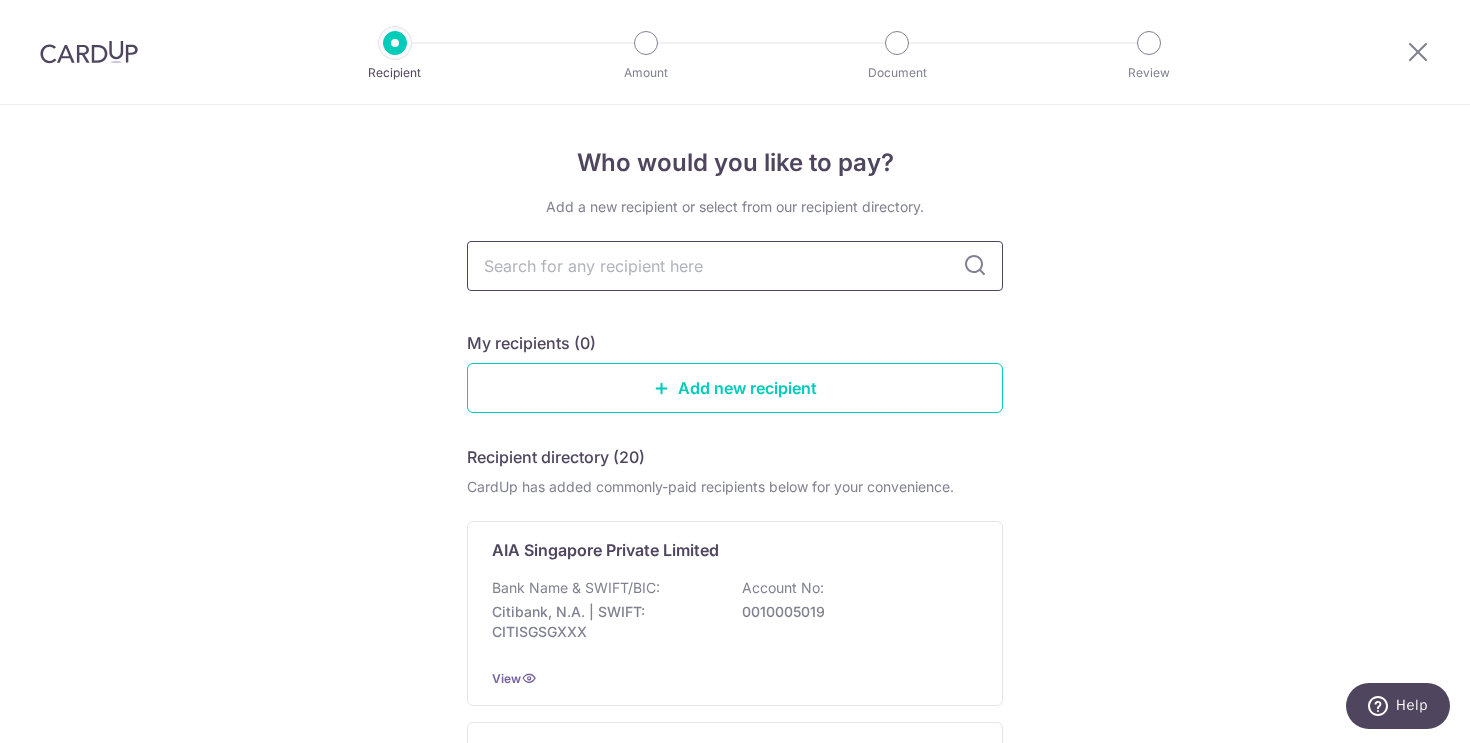 click at bounding box center [735, 266] 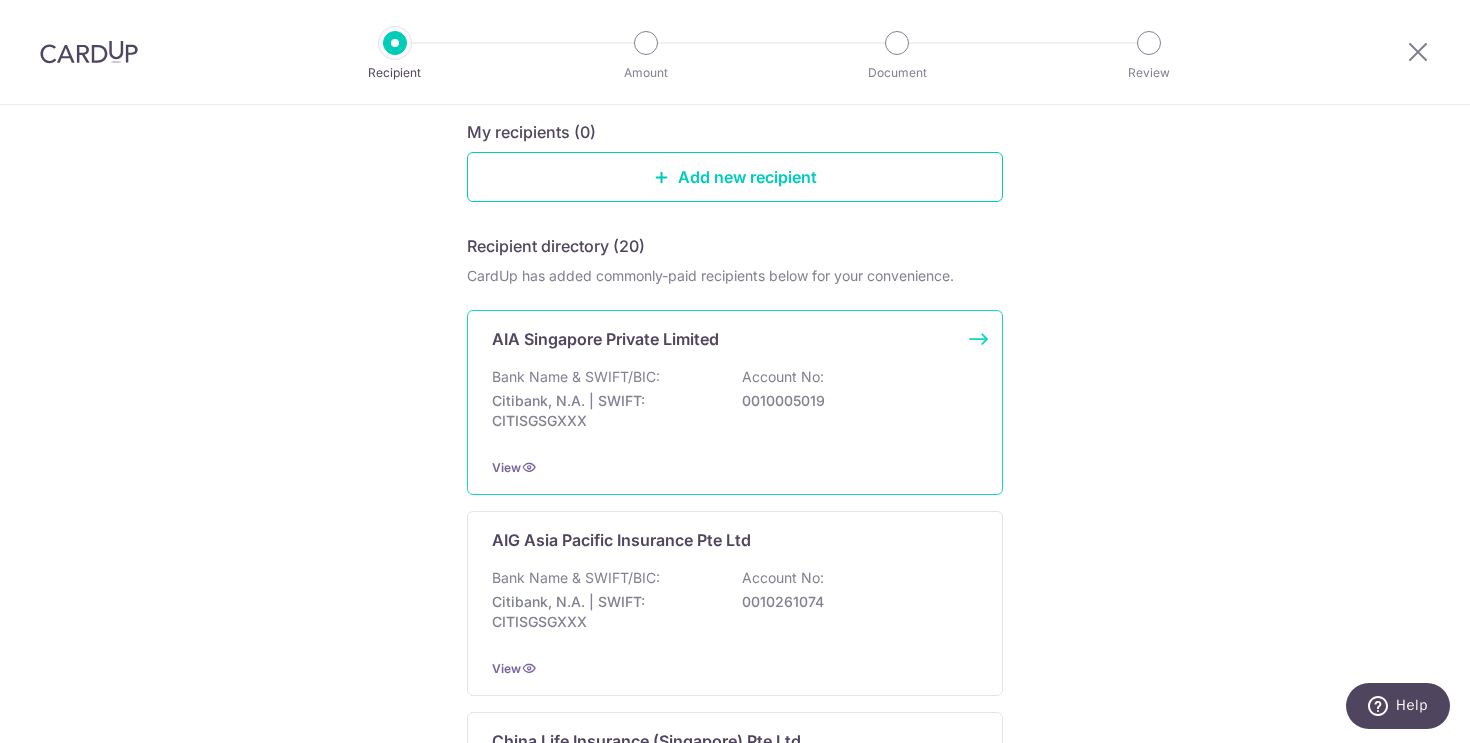 scroll, scrollTop: 180, scrollLeft: 0, axis: vertical 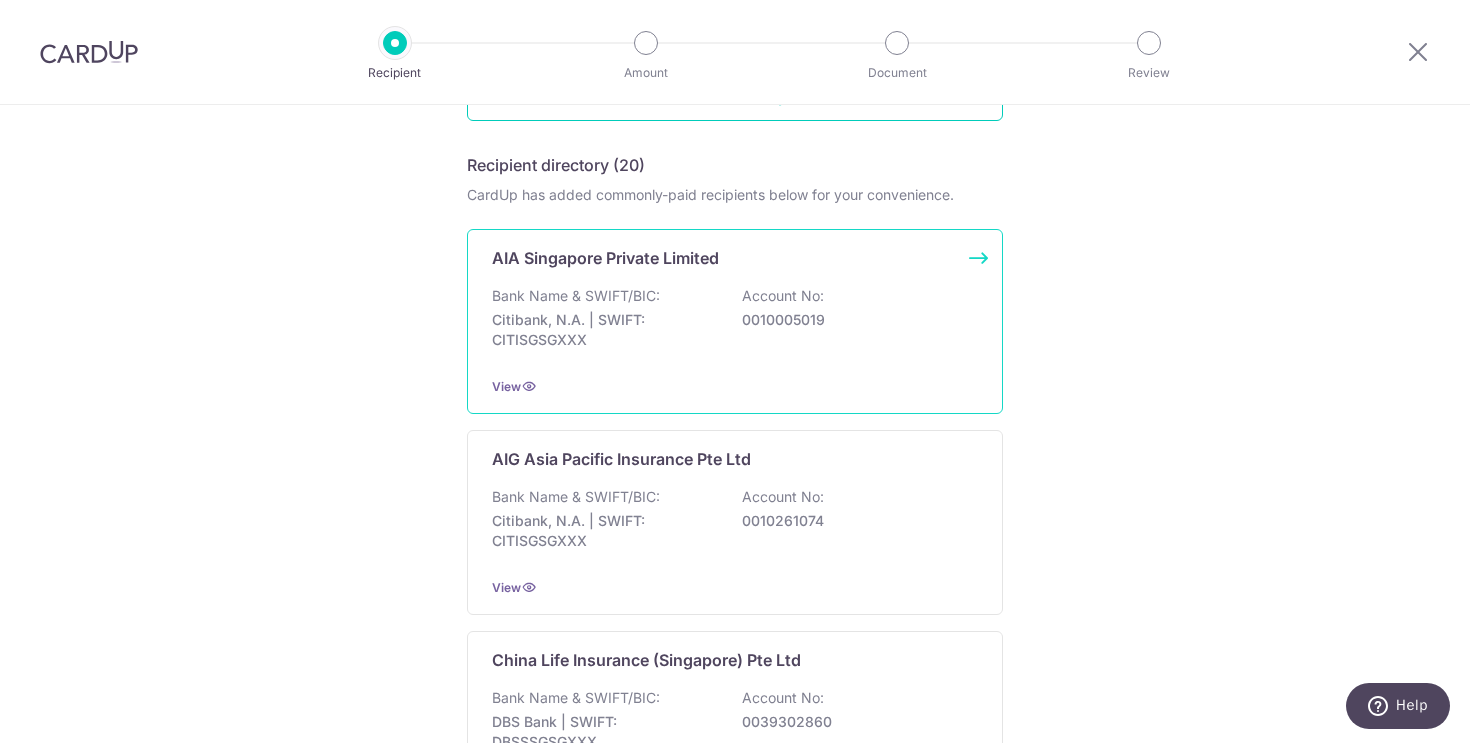 click on "Citibank, N.A. | SWIFT: CITISGSGXXX" at bounding box center (604, 330) 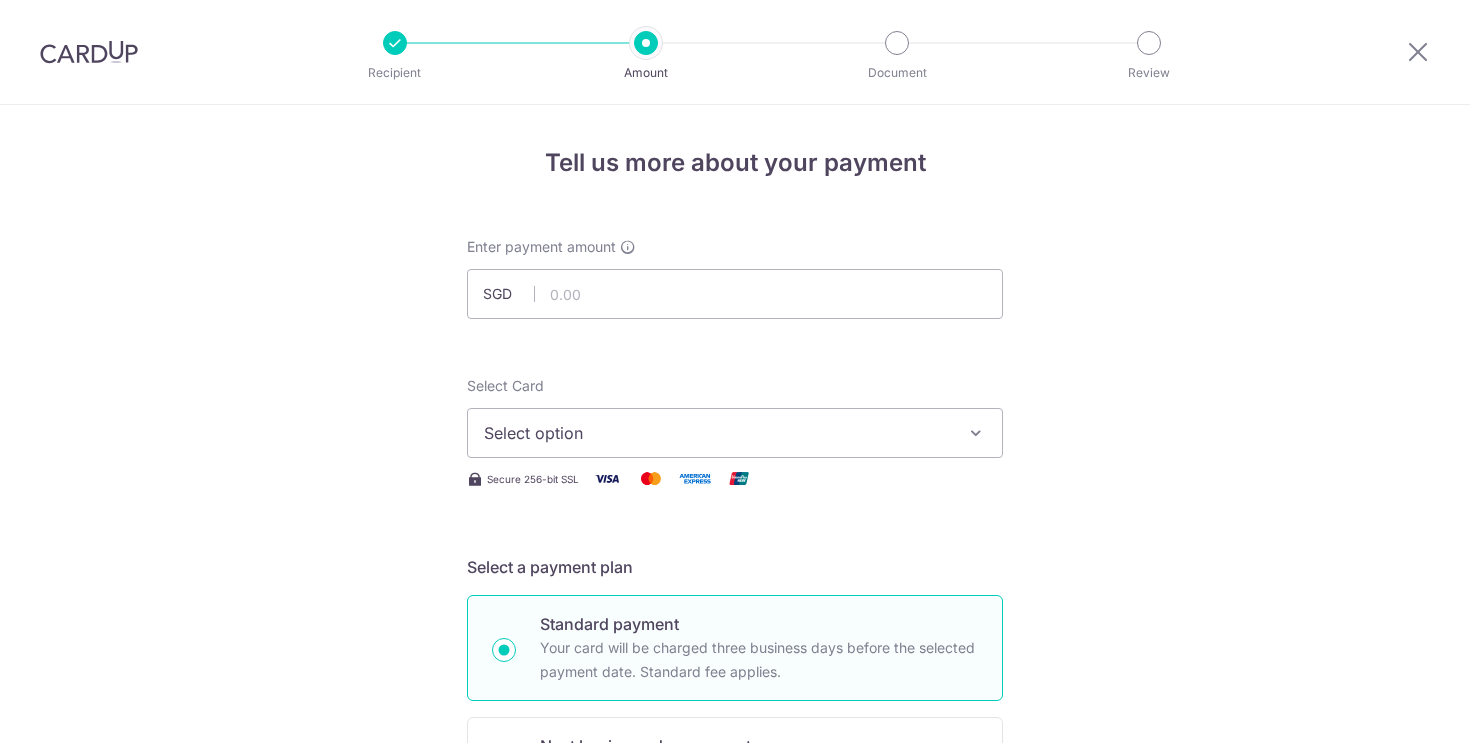 scroll, scrollTop: 0, scrollLeft: 0, axis: both 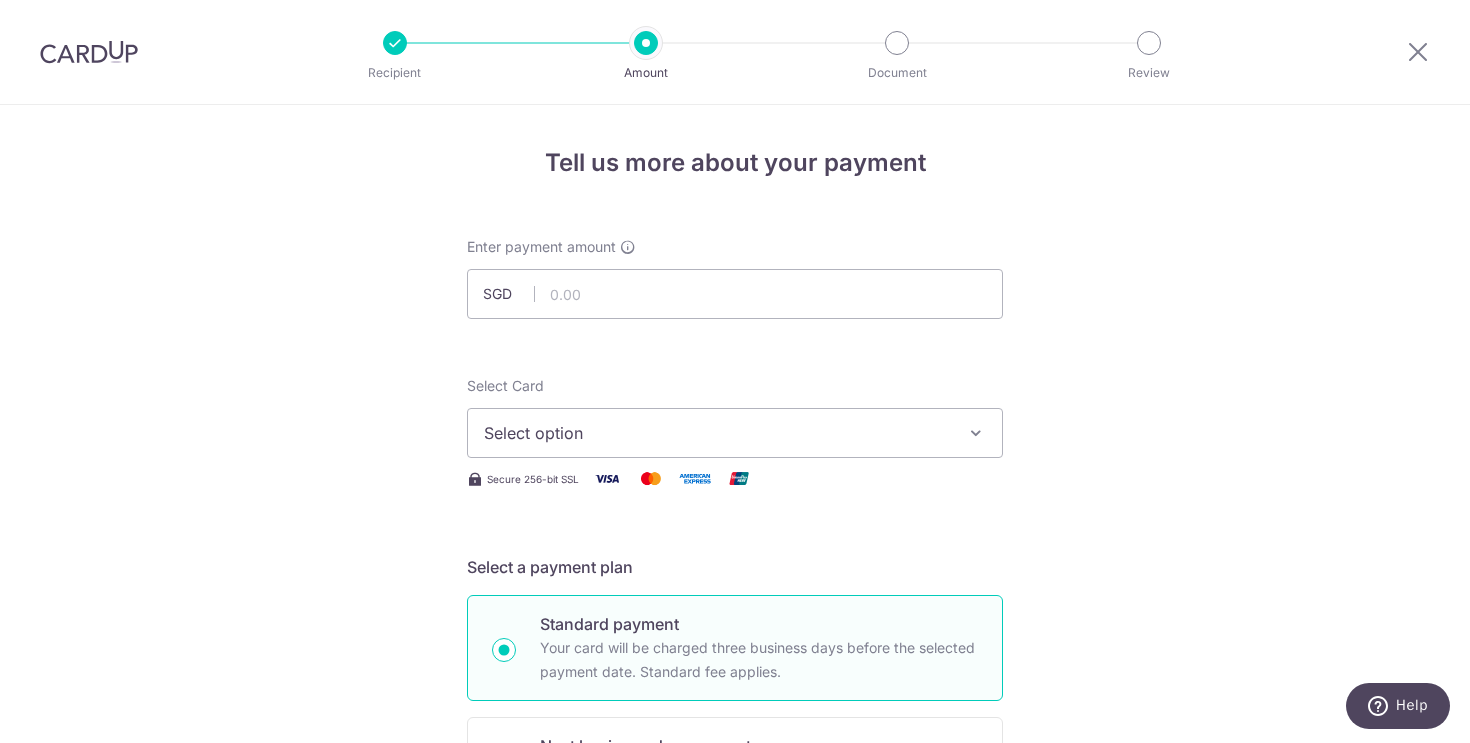 click on "Select option" at bounding box center (735, 433) 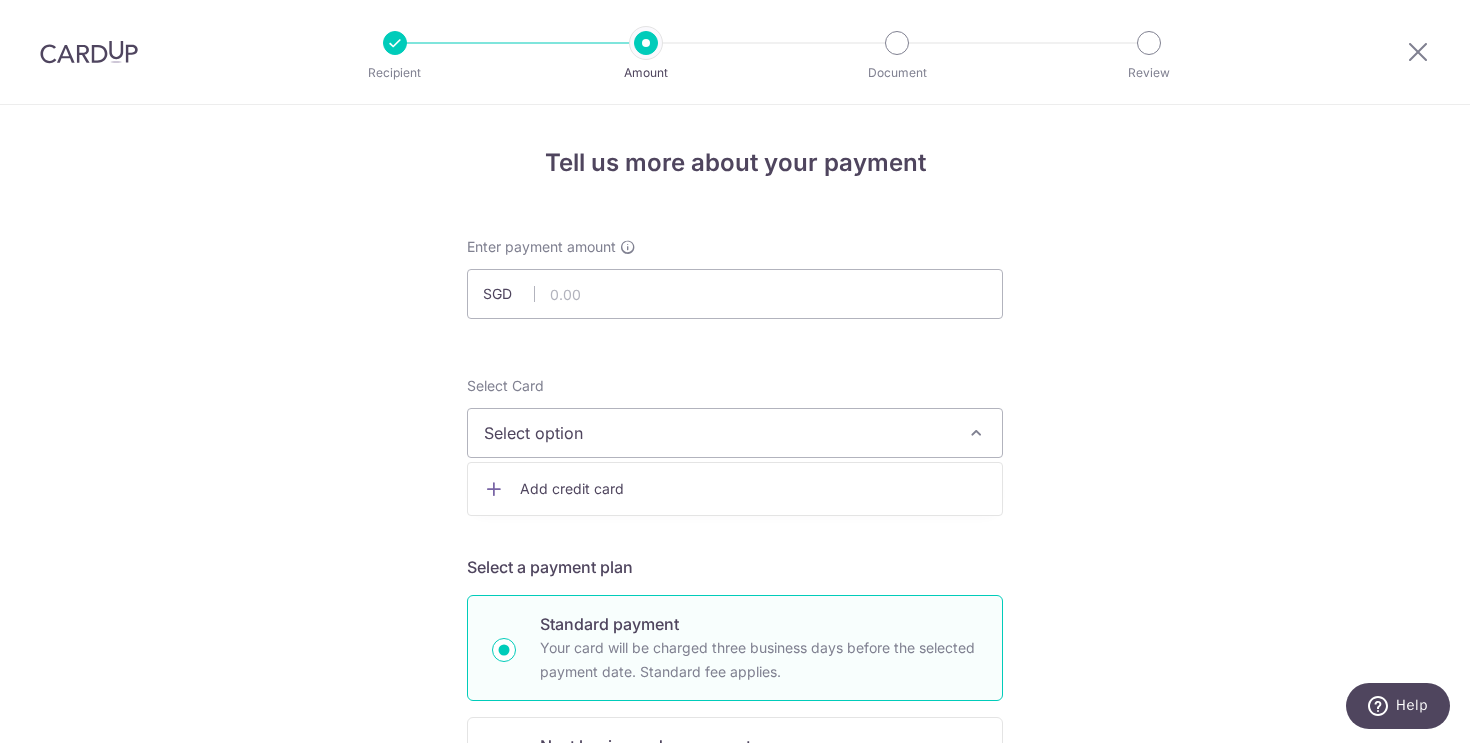 click on "Select option" at bounding box center [735, 433] 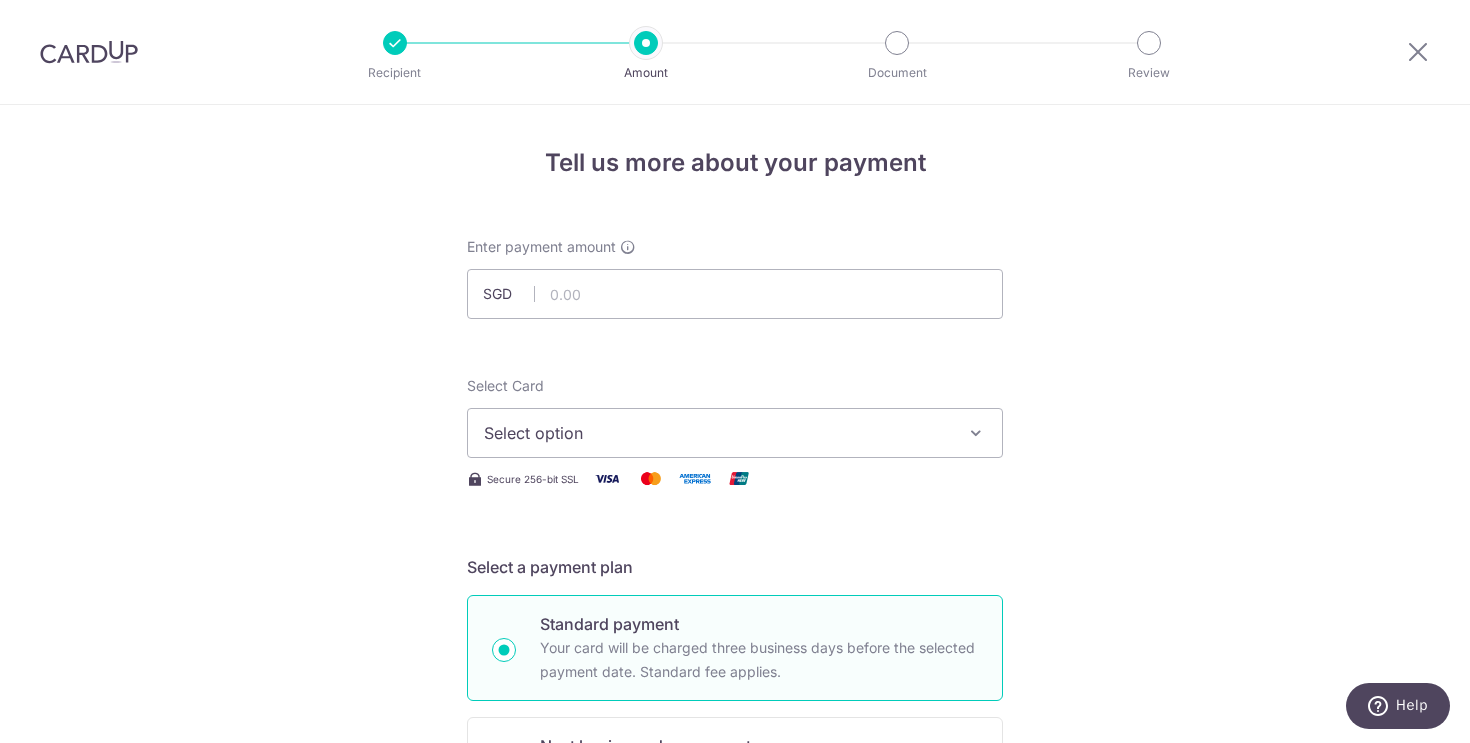 click on "Enter payment amount
SGD
Select Card
Select option
Add credit card
Secure 256-bit SSL
Text
New card details
Card
Secure 256-bit SSL
First Name
Sia Leng
Bok" at bounding box center (735, 1028) 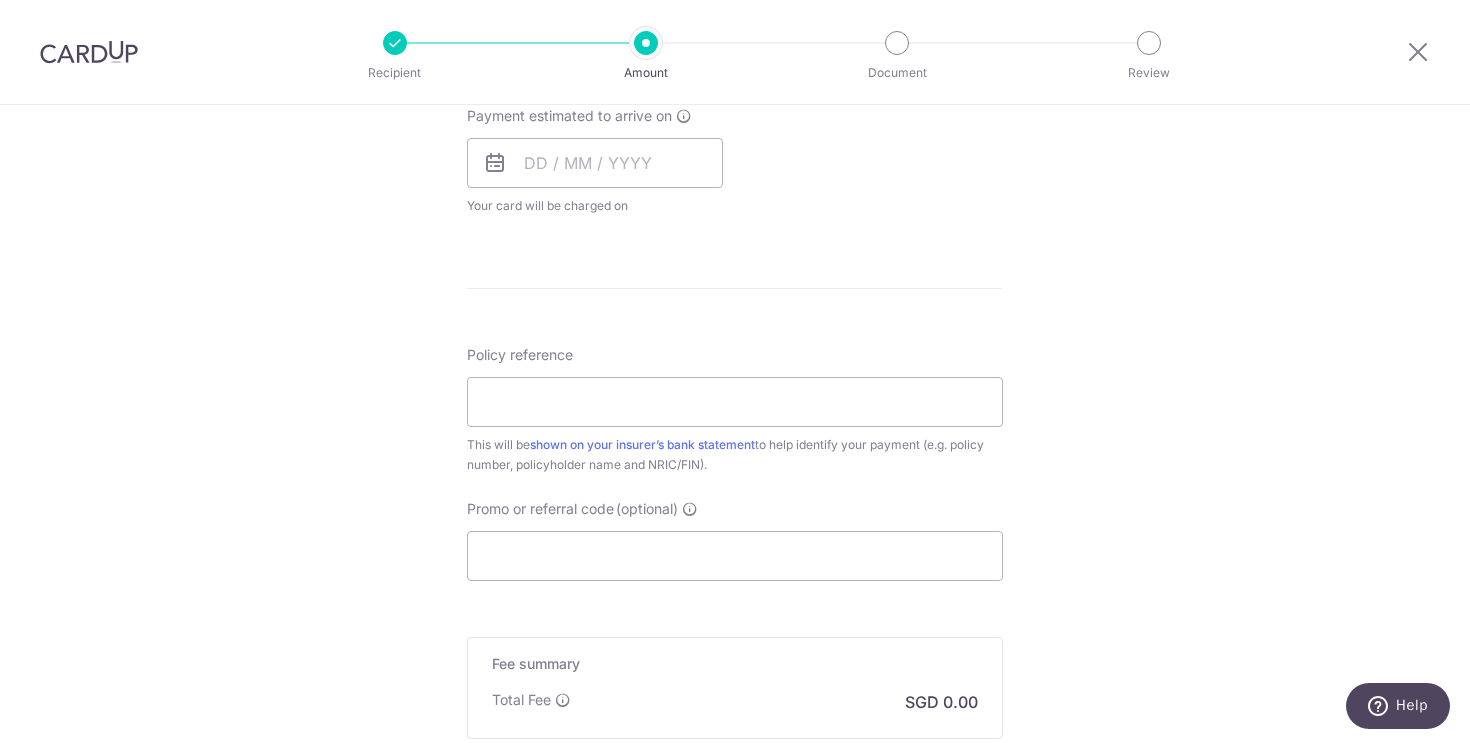 scroll, scrollTop: 926, scrollLeft: 0, axis: vertical 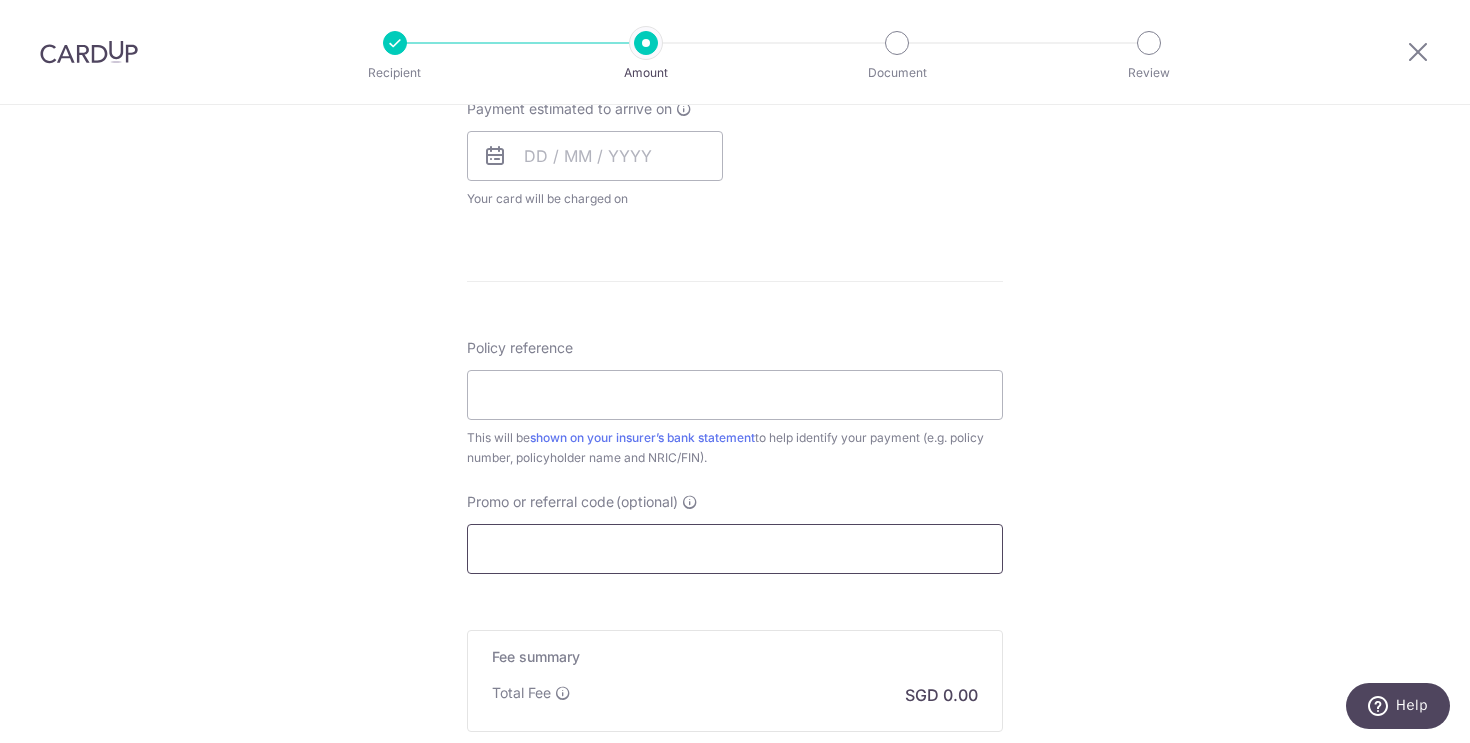 click on "Promo or referral code
(optional)" at bounding box center (735, 549) 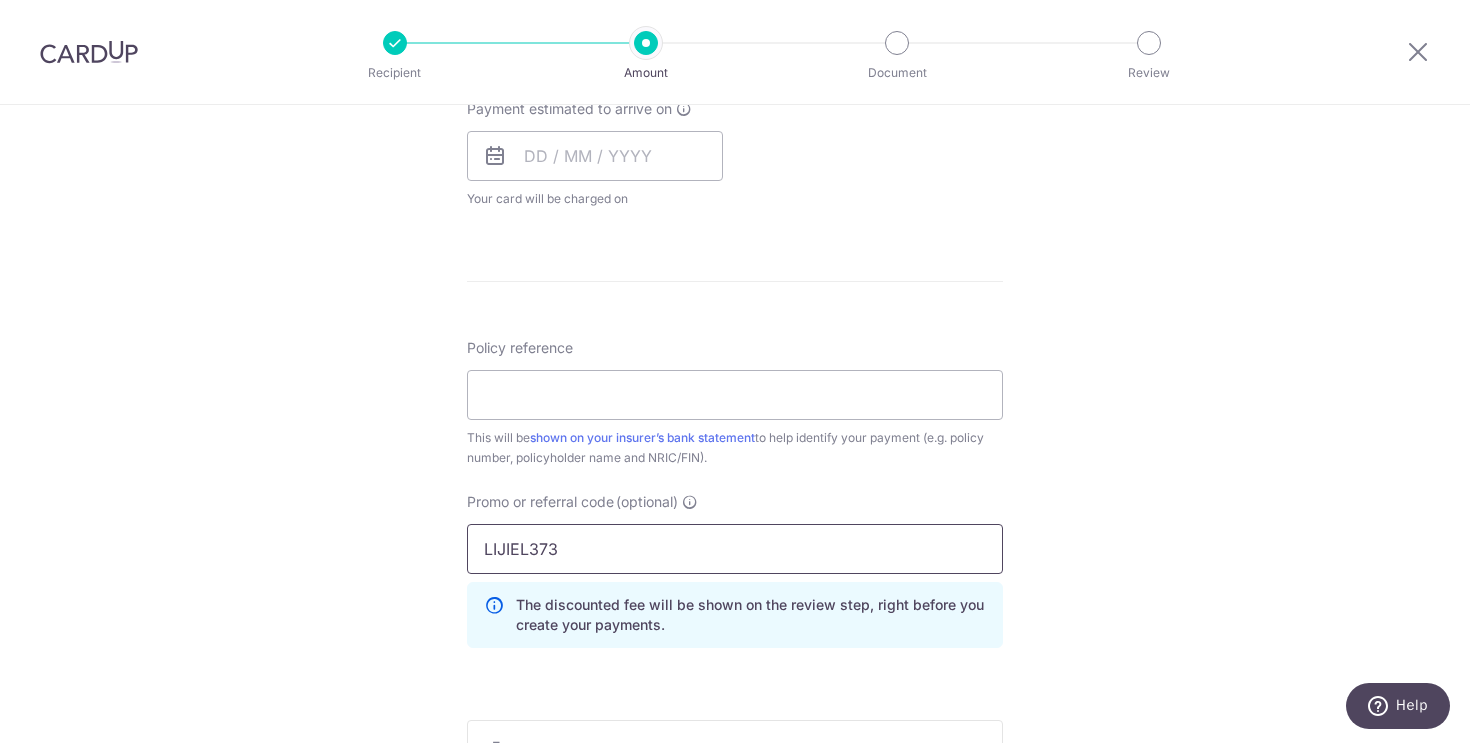 type on "LIJIEL373" 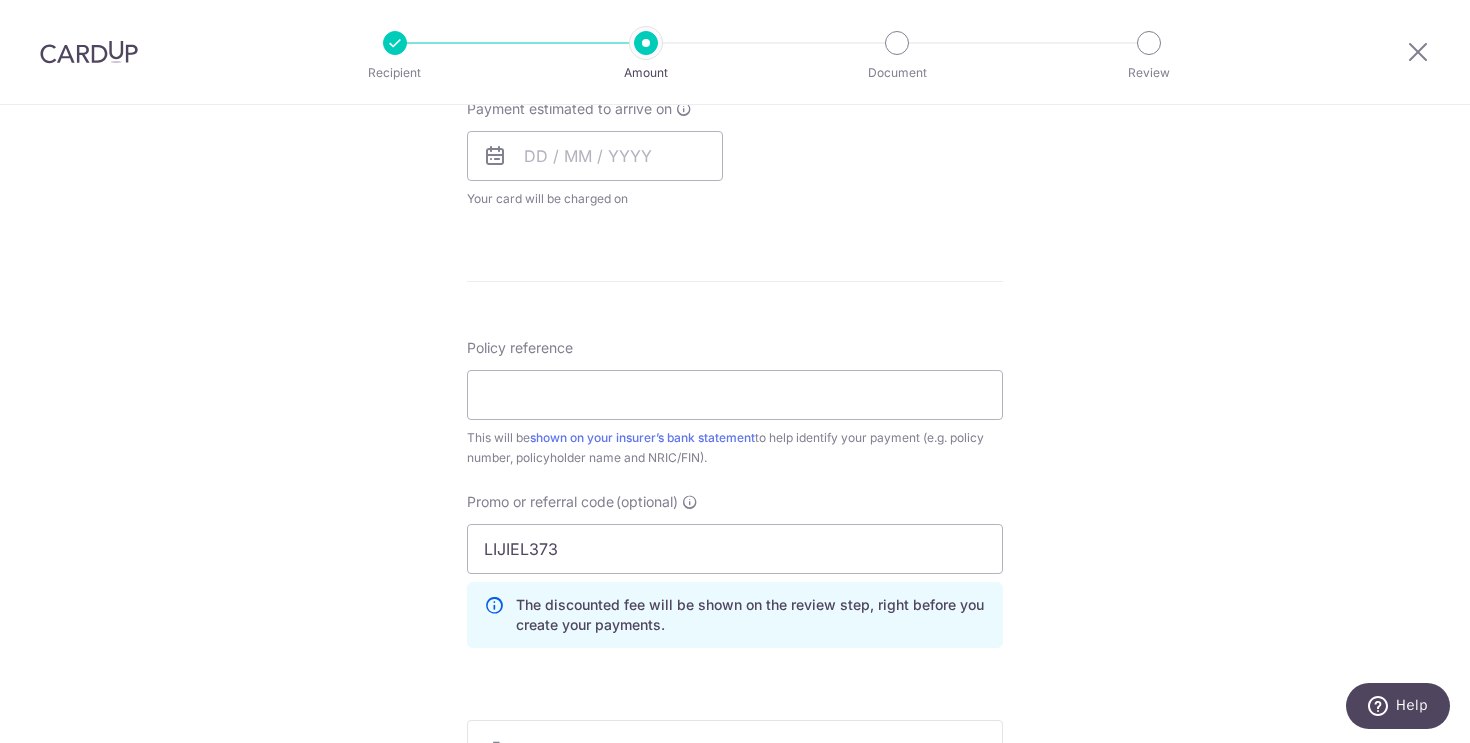 click on "Tell us more about your payment
Enter payment amount
SGD
Select Card
Select option
Add credit card
Secure 256-bit SSL
Text
New card details
Card
Secure 256-bit SSL" at bounding box center (735, 128) 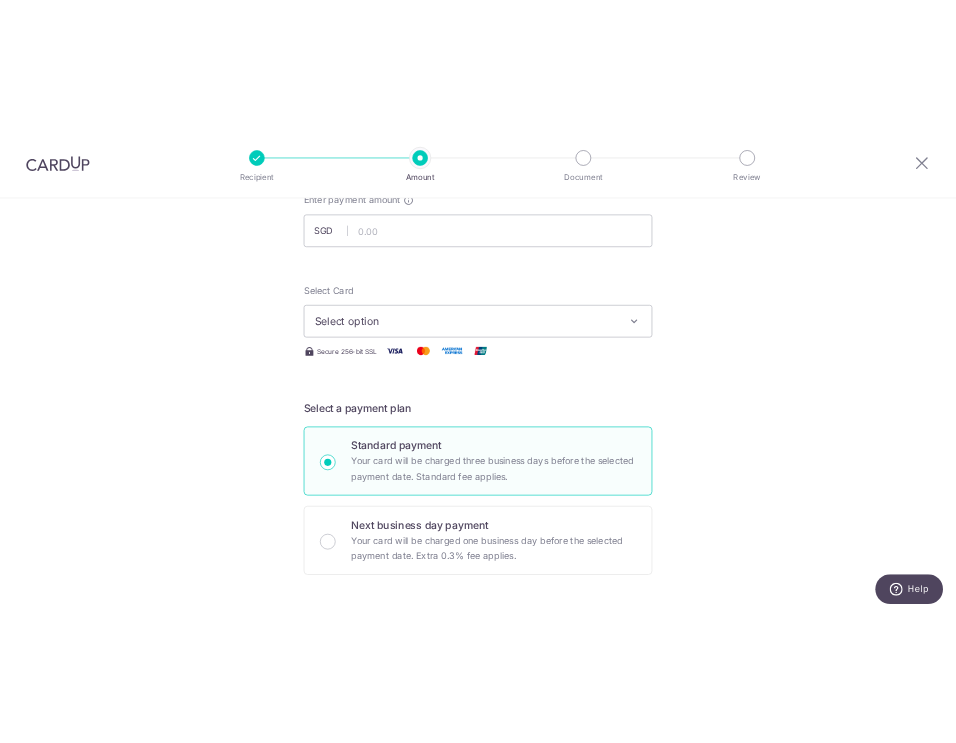 scroll, scrollTop: 0, scrollLeft: 0, axis: both 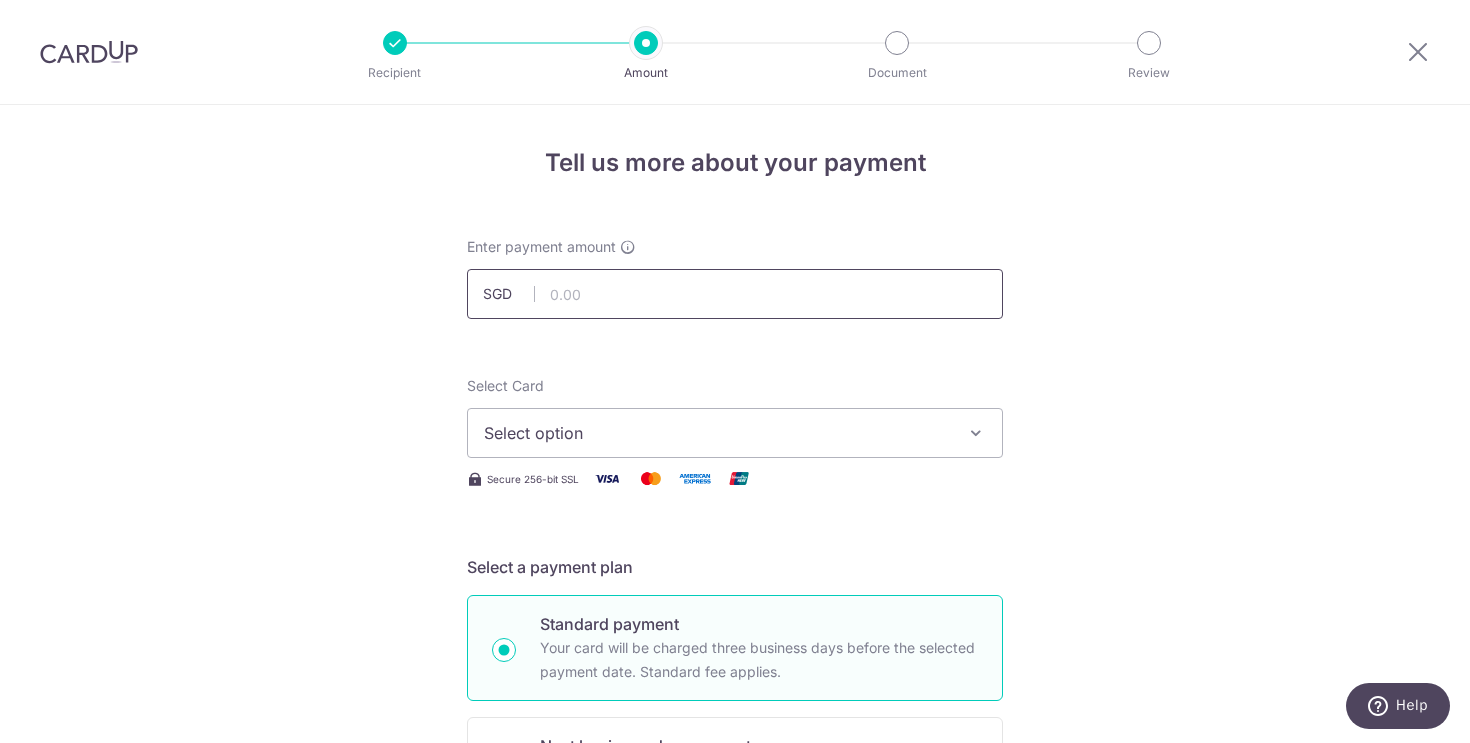 click at bounding box center [735, 294] 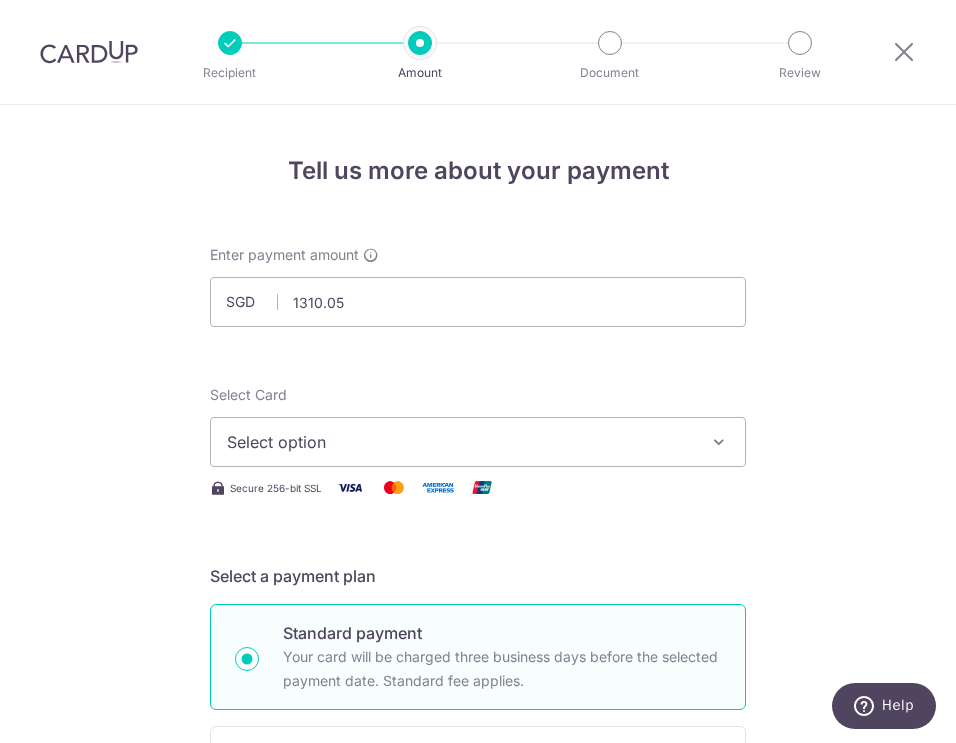 type on "1,310.05" 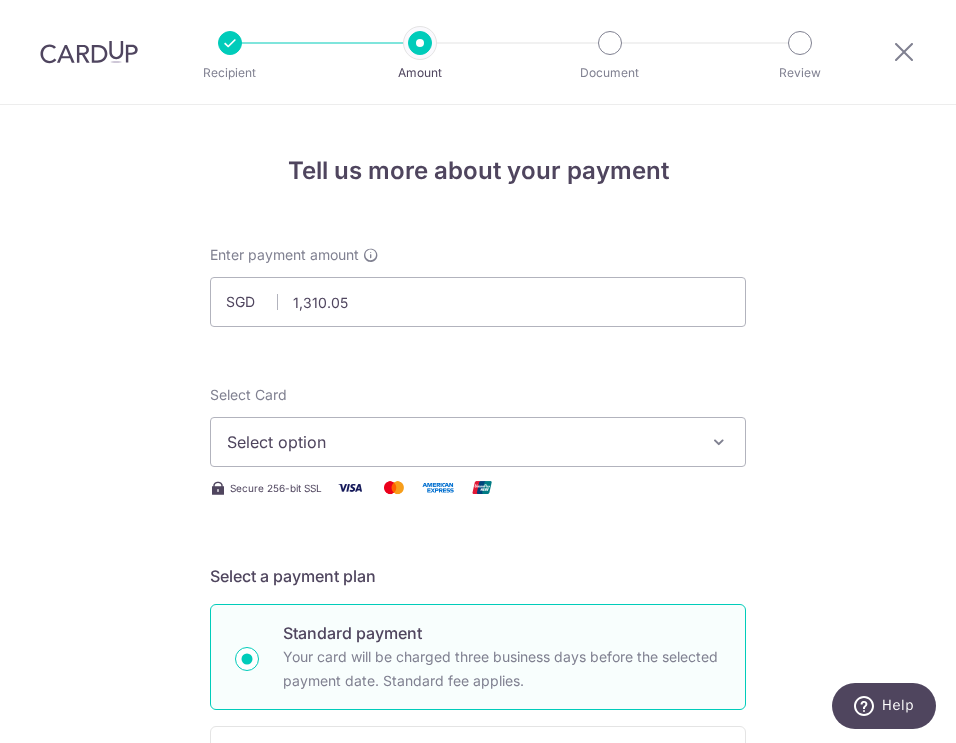 click on "Select option" at bounding box center (478, 442) 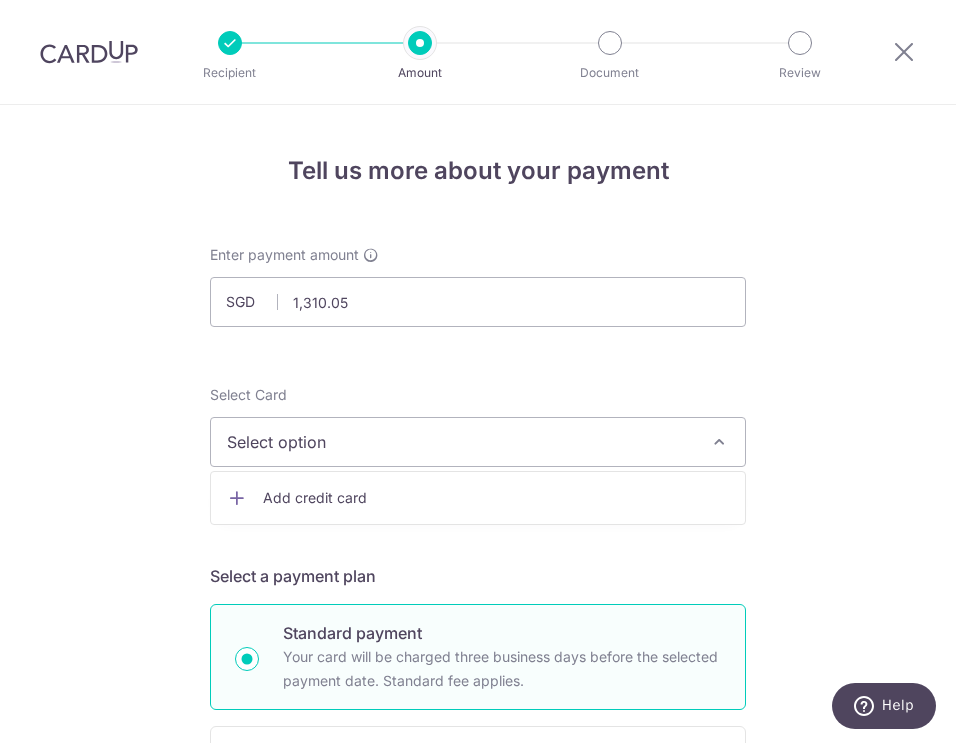 click on "Add credit card" at bounding box center (496, 498) 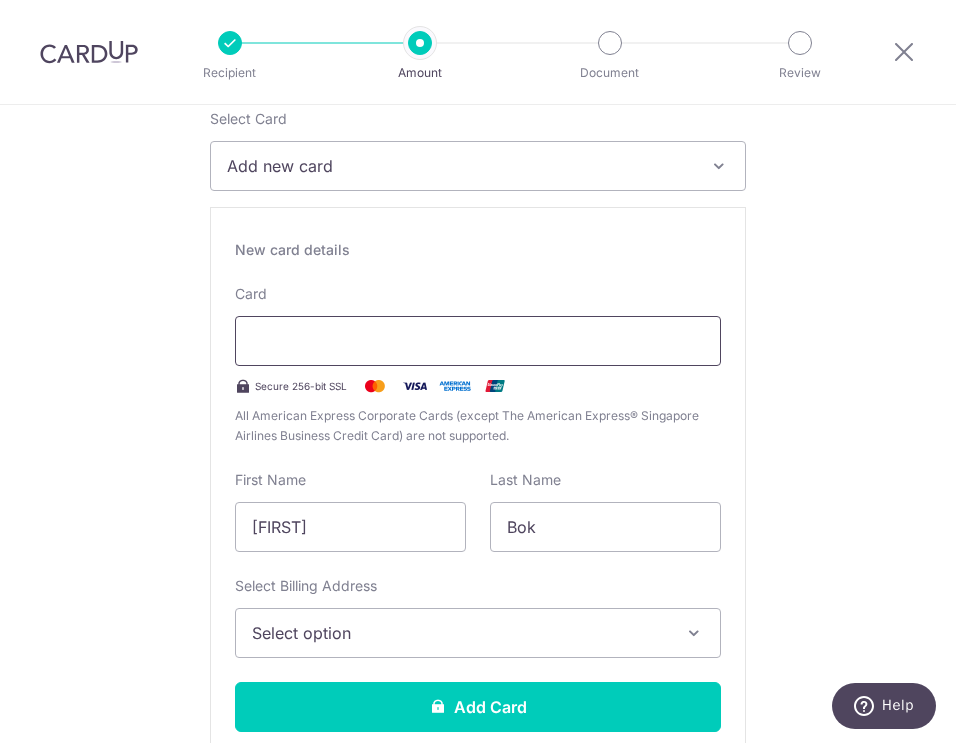 scroll, scrollTop: 316, scrollLeft: 0, axis: vertical 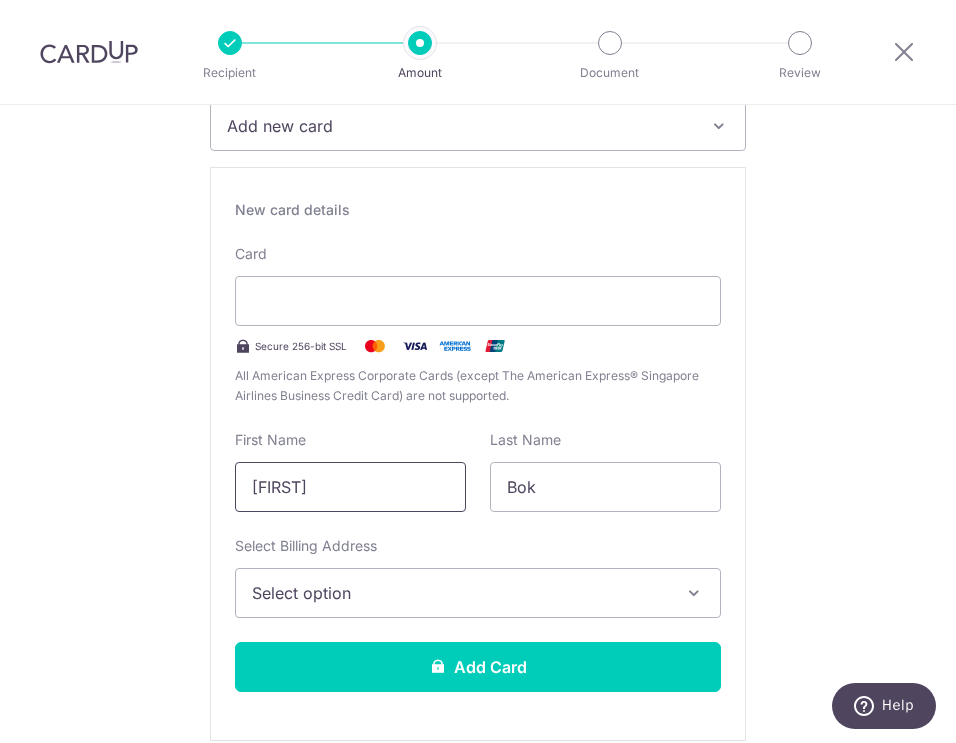 click on "[FIRST] [LAST]" at bounding box center [350, 487] 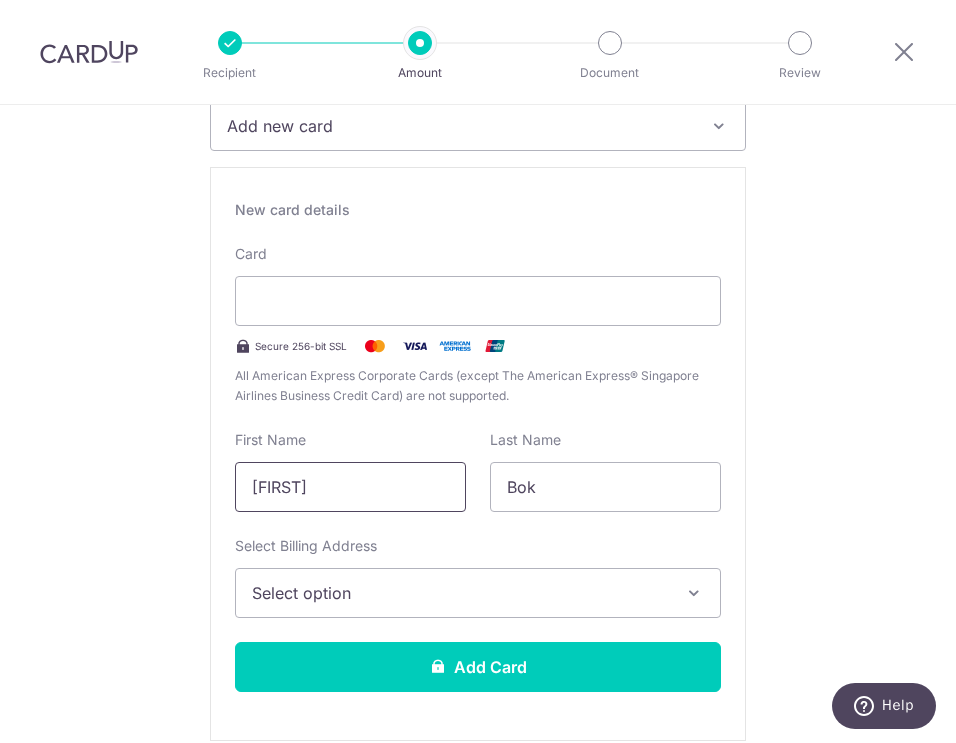 type on "`" 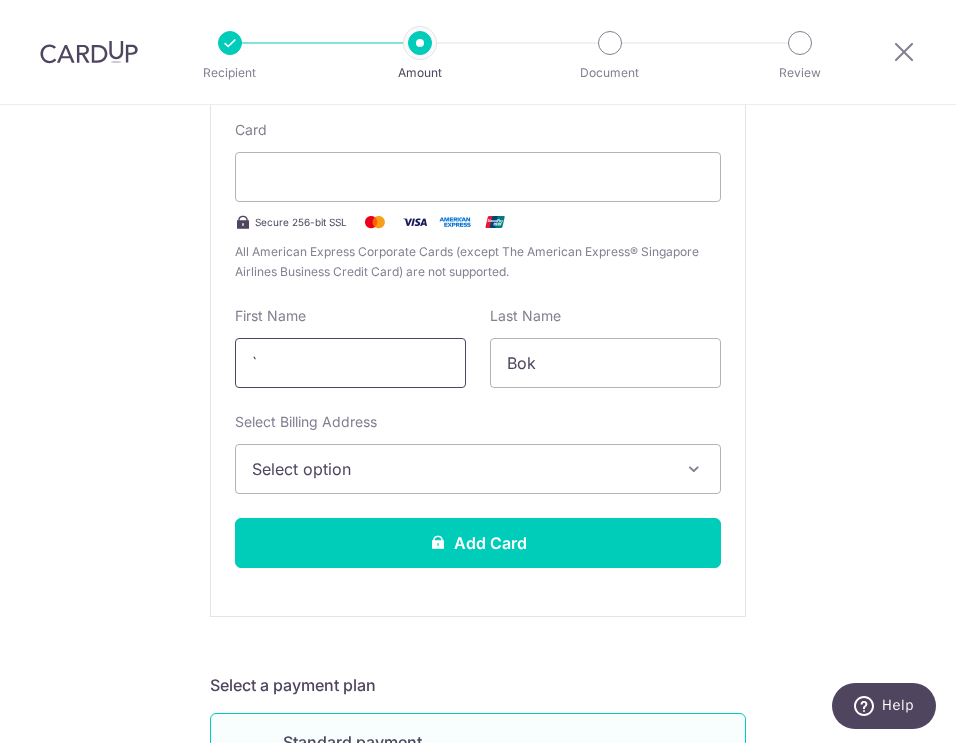 scroll, scrollTop: 451, scrollLeft: 0, axis: vertical 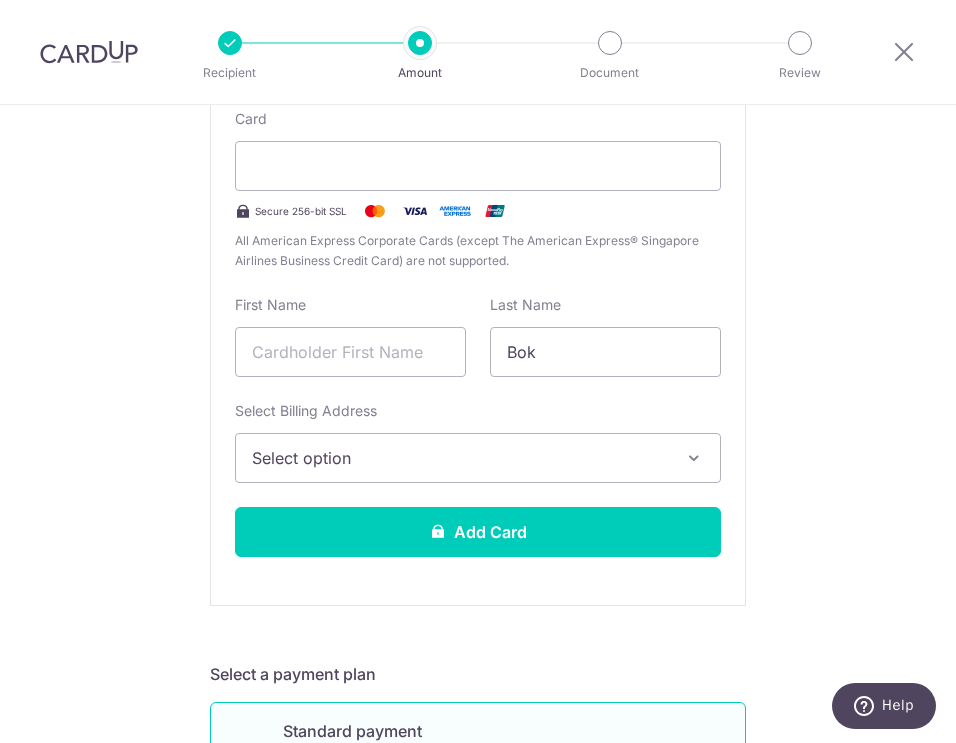 click on "New card details
Card
Secure 256-bit SSL
All American Express Corporate Cards (except The American Express® Singapore Airlines Business Credit Card) are not supported.
First Name
Last Name
Bok
Select Billing Address
Select option
Add Billing Address
Add Card" at bounding box center [478, 319] 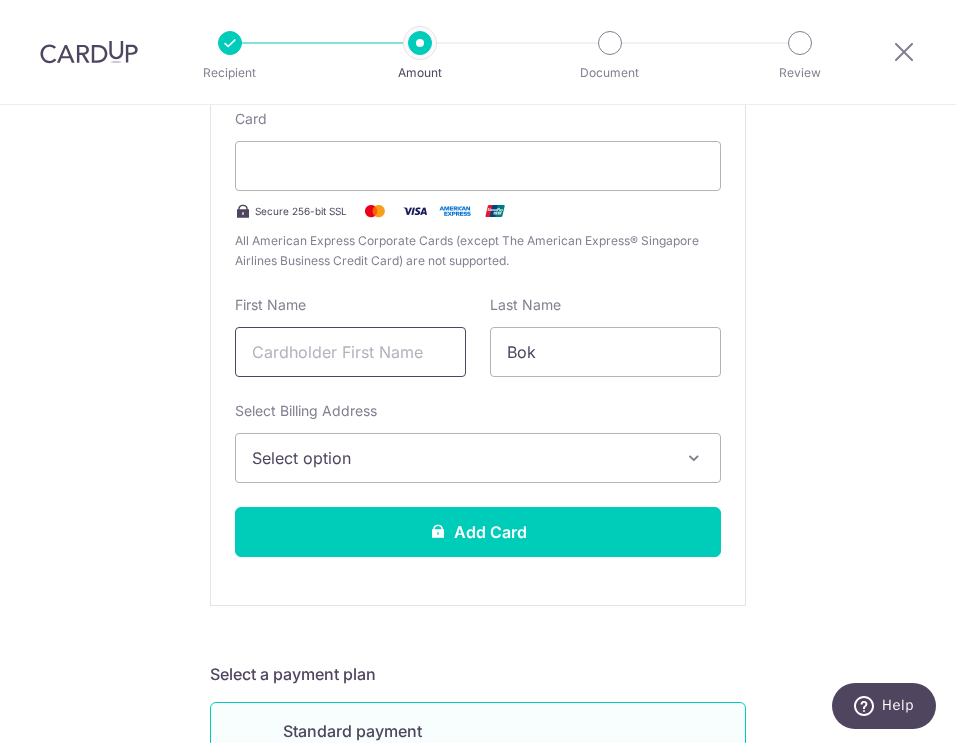 click at bounding box center (350, 352) 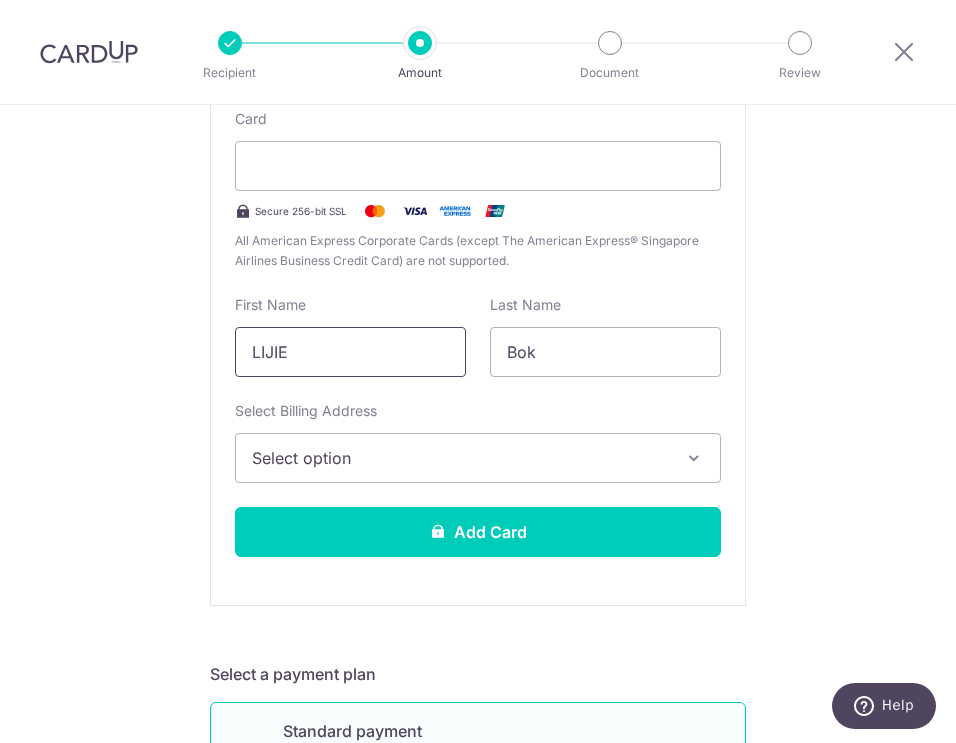 type on "LIJIE" 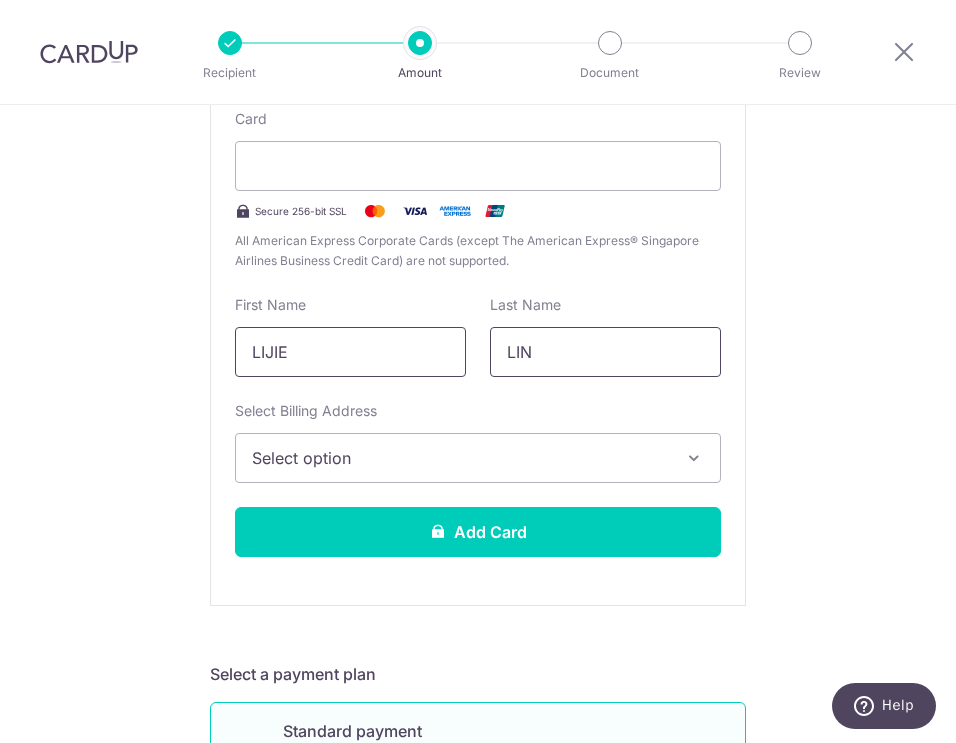 type on "LIN" 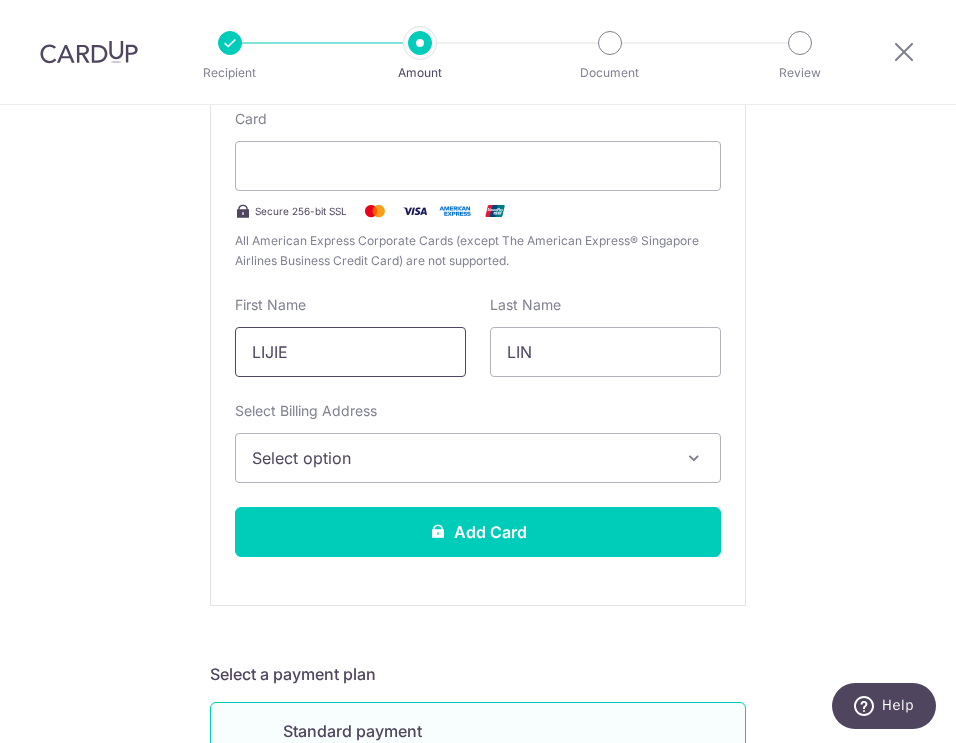 type 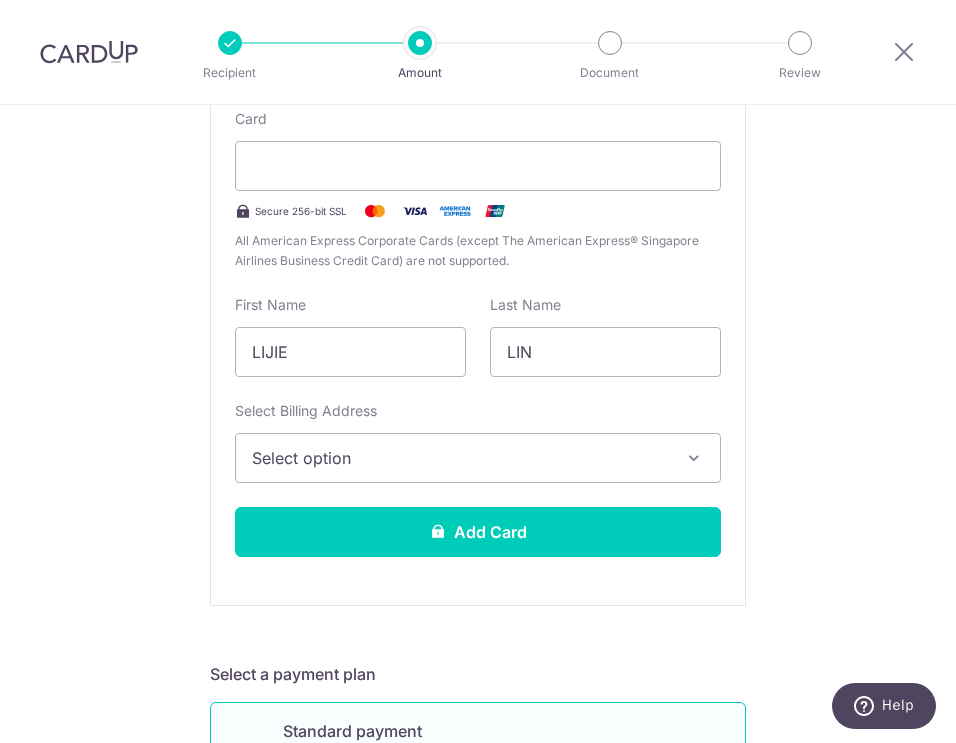 click on "Select option" at bounding box center (478, 458) 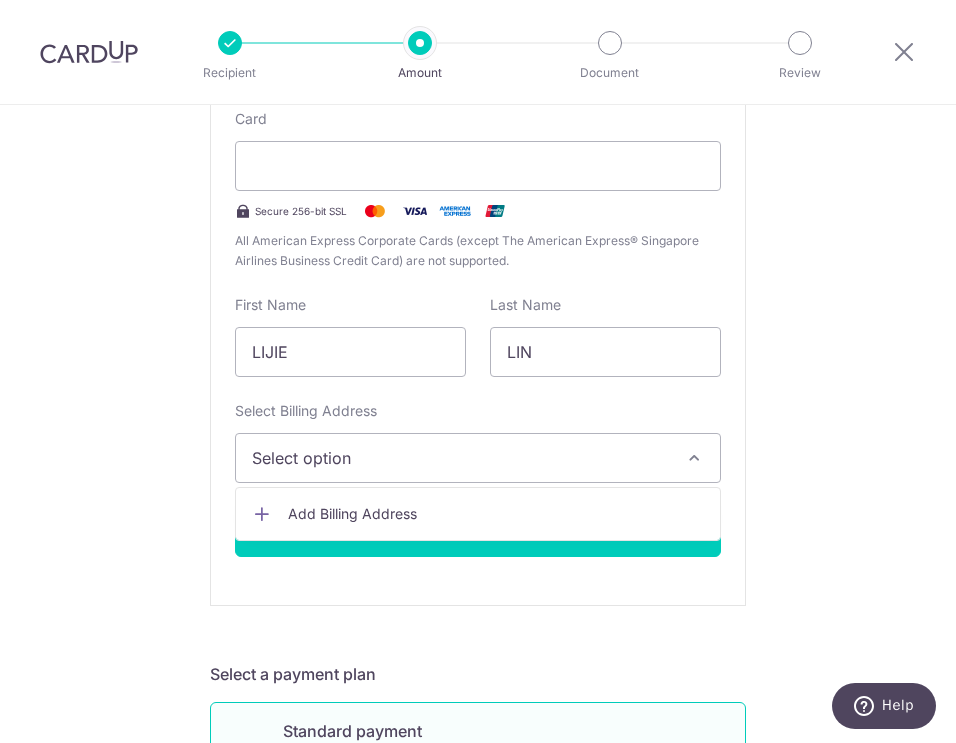 click on "Add Billing Address" at bounding box center [496, 514] 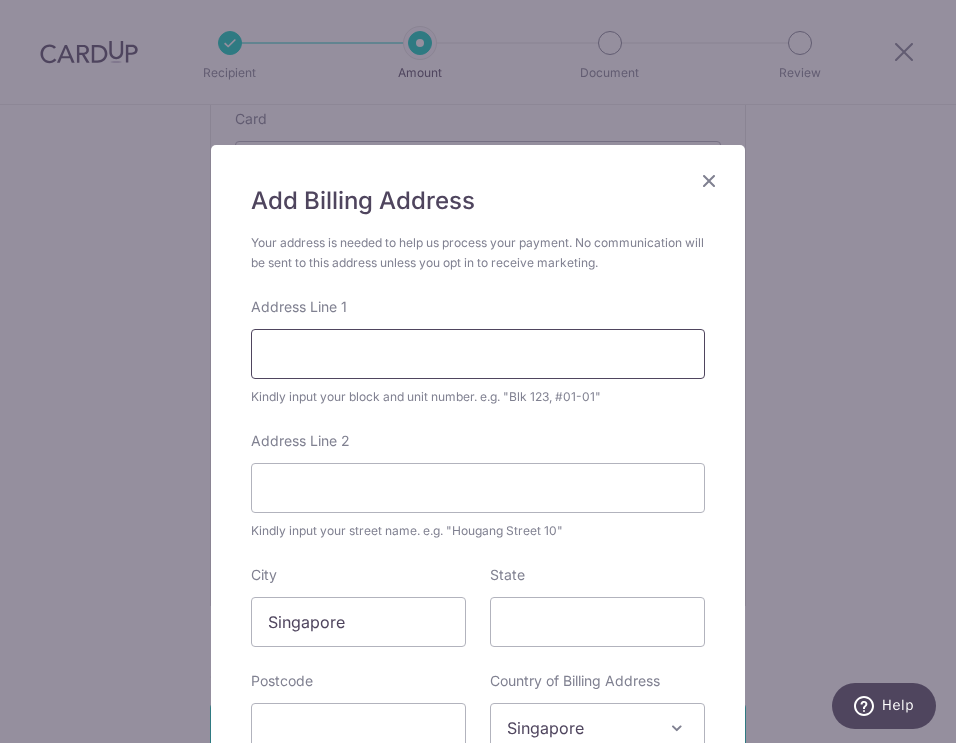 click on "Address Line 1" at bounding box center [478, 354] 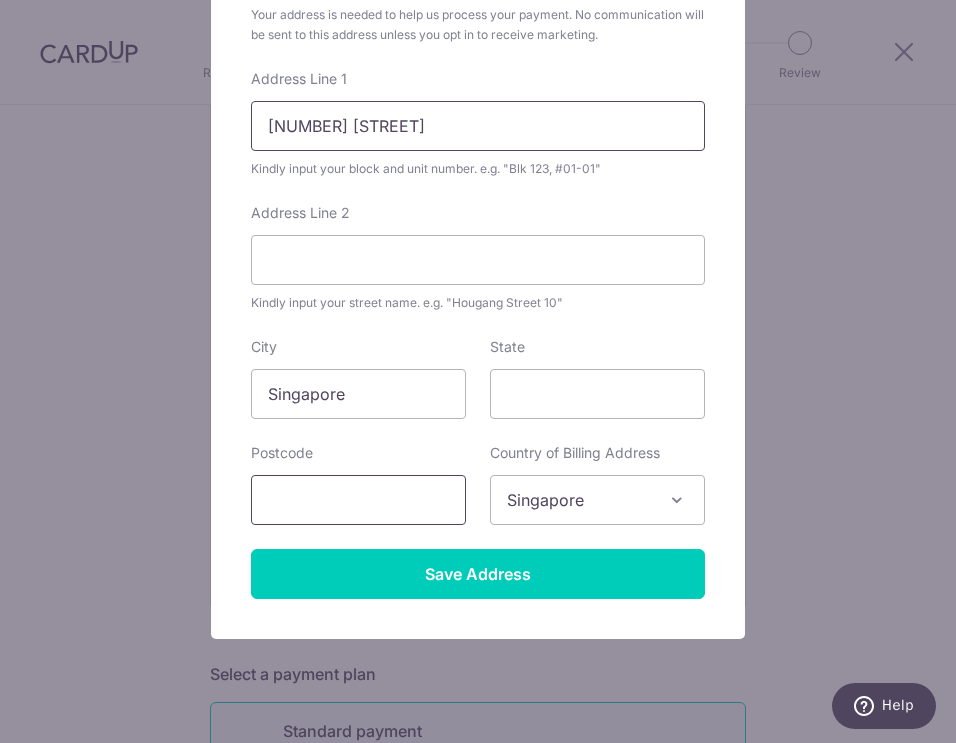 scroll, scrollTop: 234, scrollLeft: 0, axis: vertical 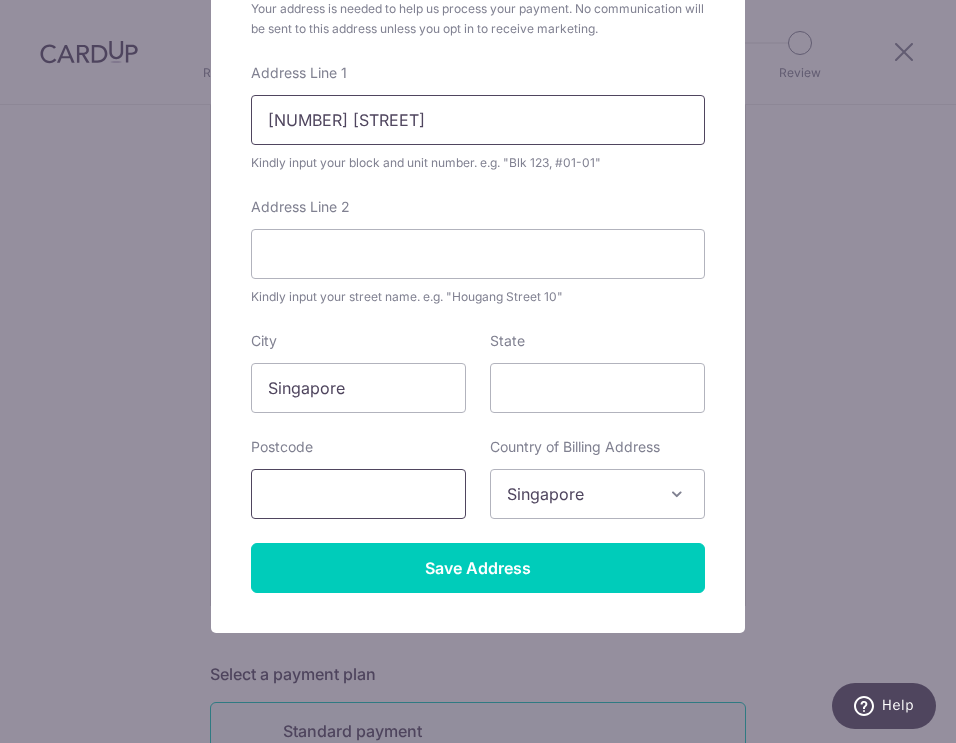 type on "51 moonbeam terrace" 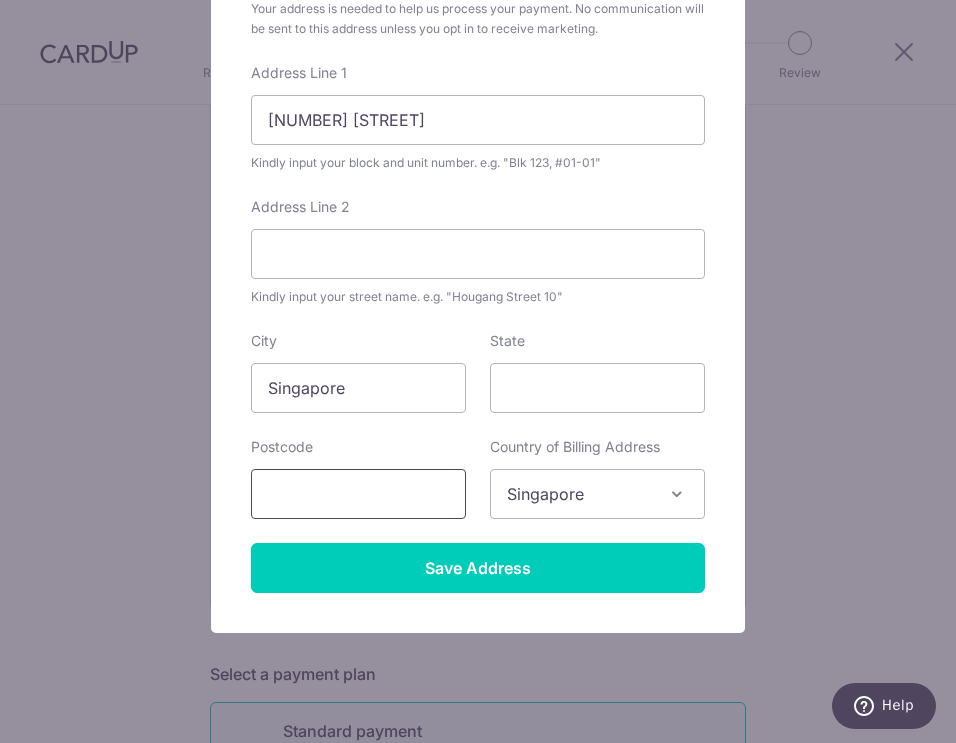 click at bounding box center [358, 494] 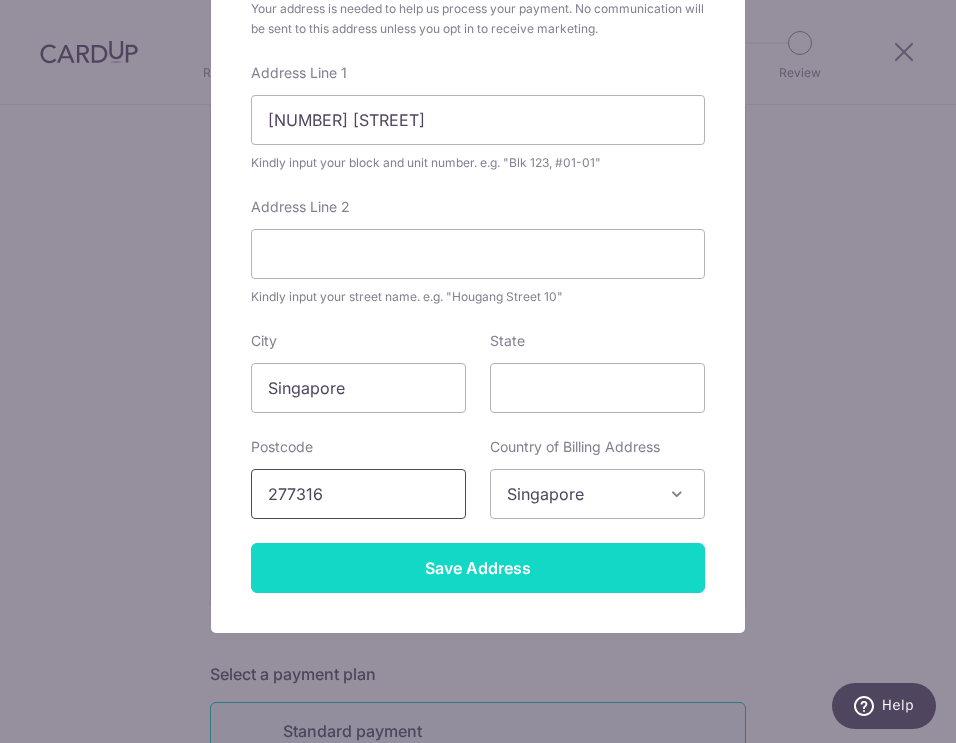 type on "277316" 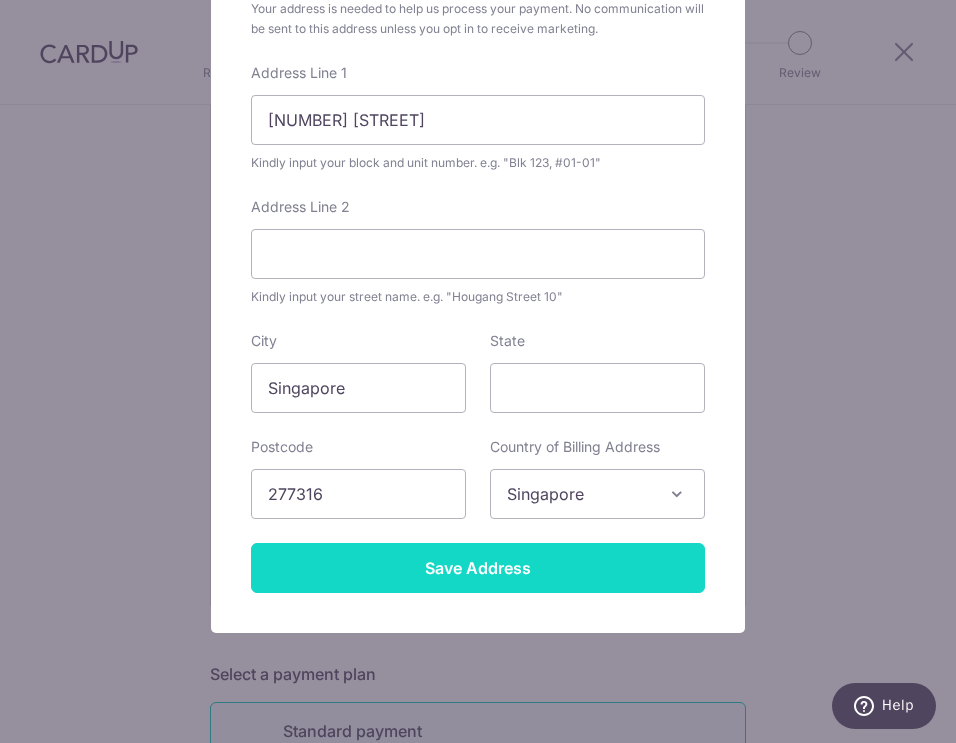 click on "Save Address" at bounding box center (478, 568) 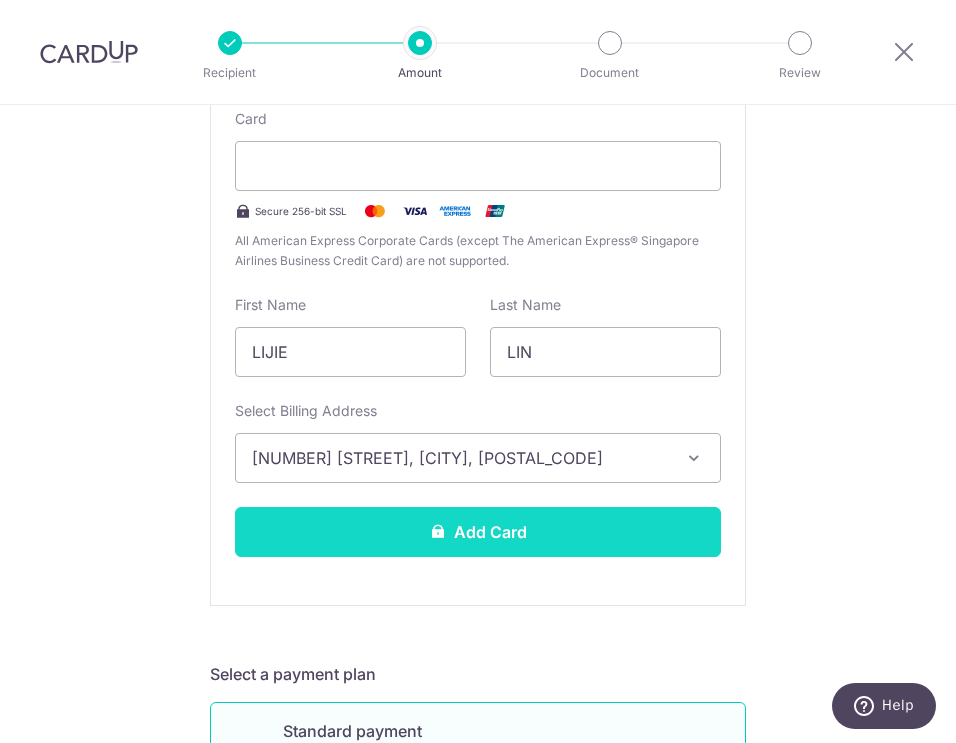 click on "Add Card" at bounding box center [478, 532] 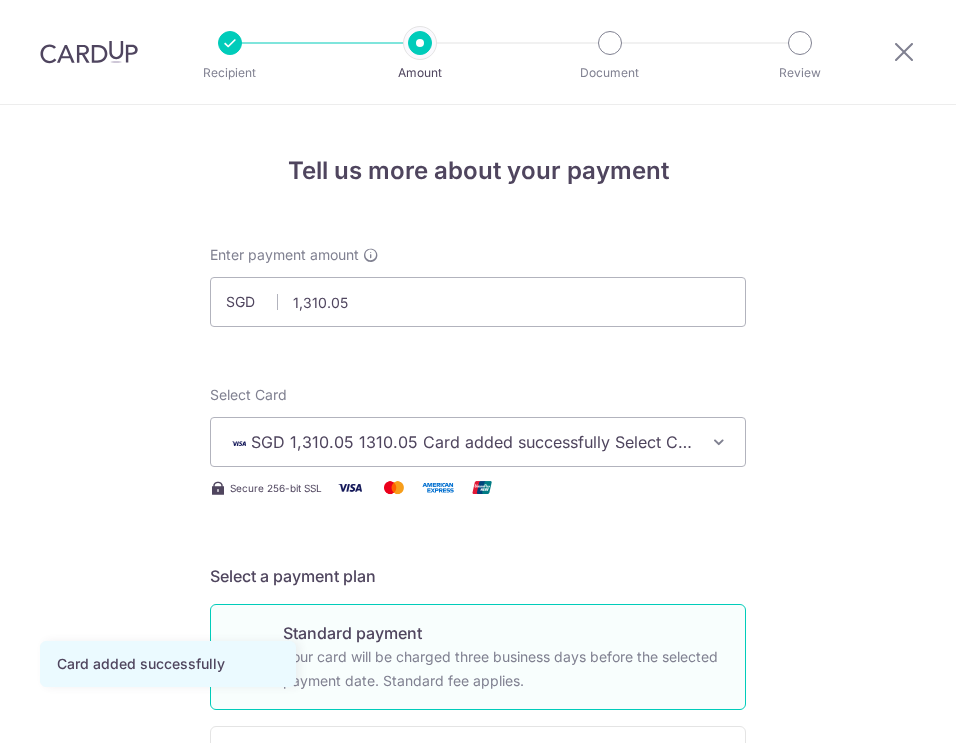 scroll, scrollTop: 0, scrollLeft: 0, axis: both 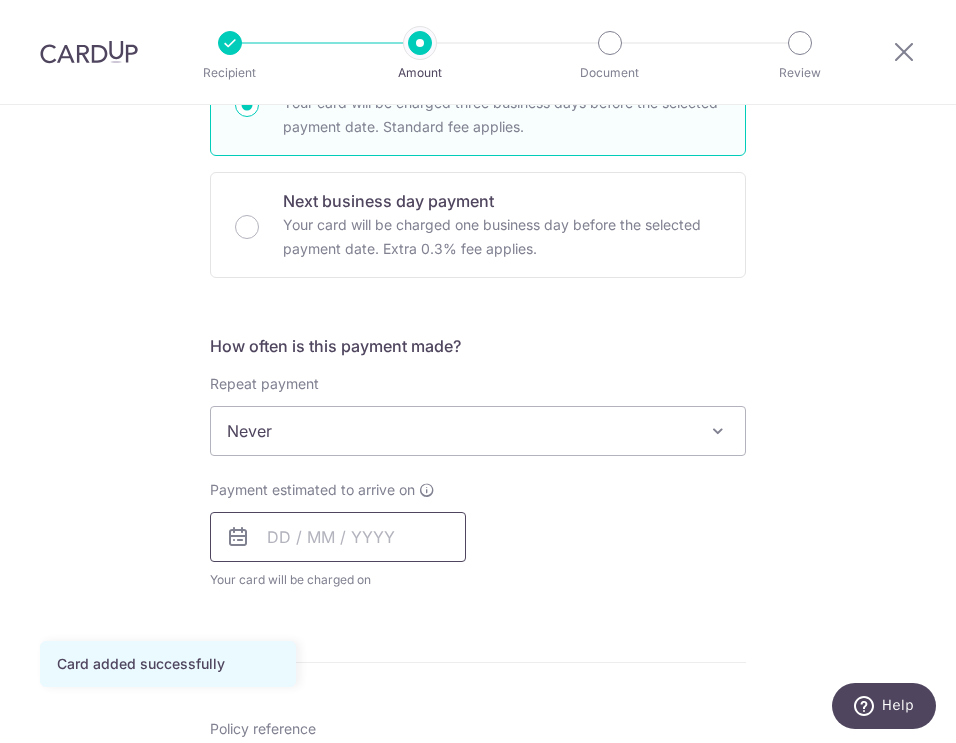 click at bounding box center [338, 537] 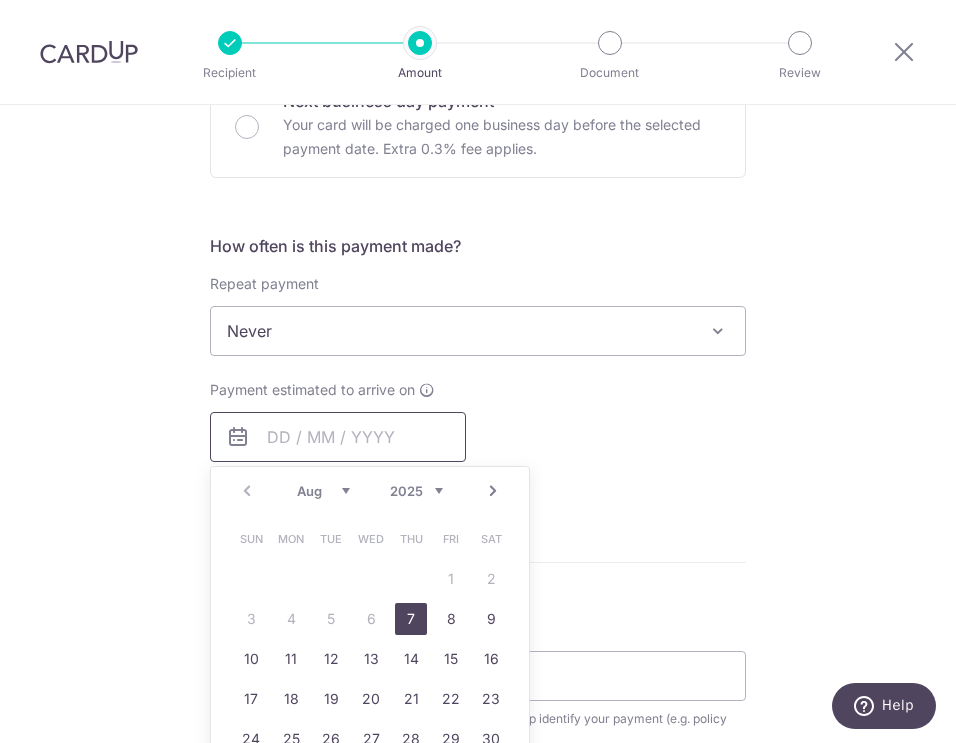 scroll, scrollTop: 712, scrollLeft: 0, axis: vertical 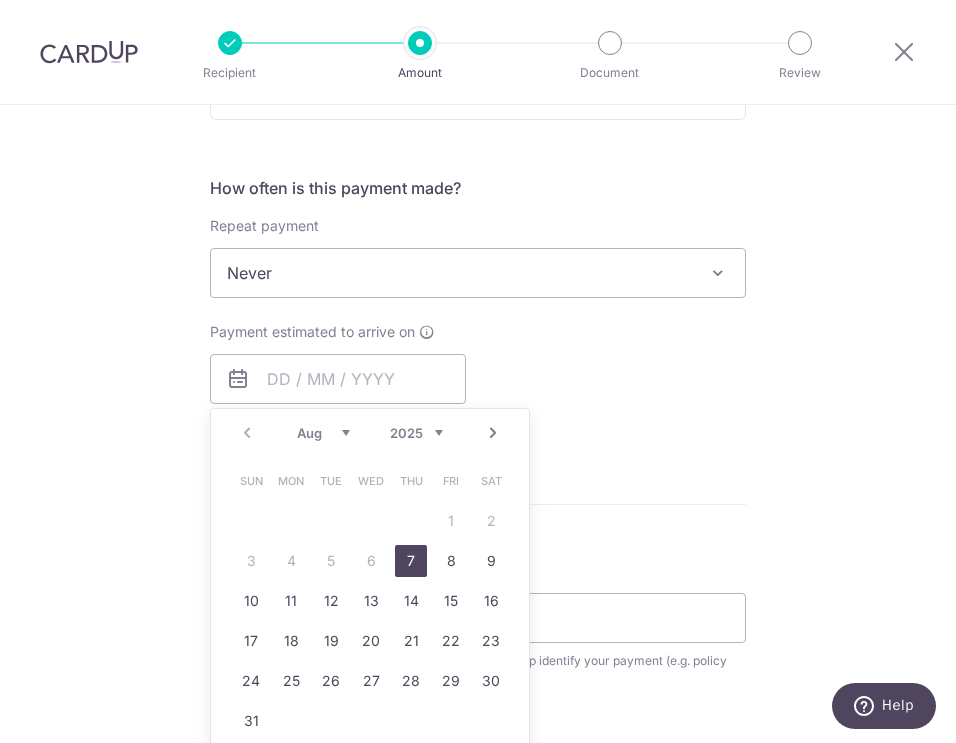 click on "7" at bounding box center [411, 561] 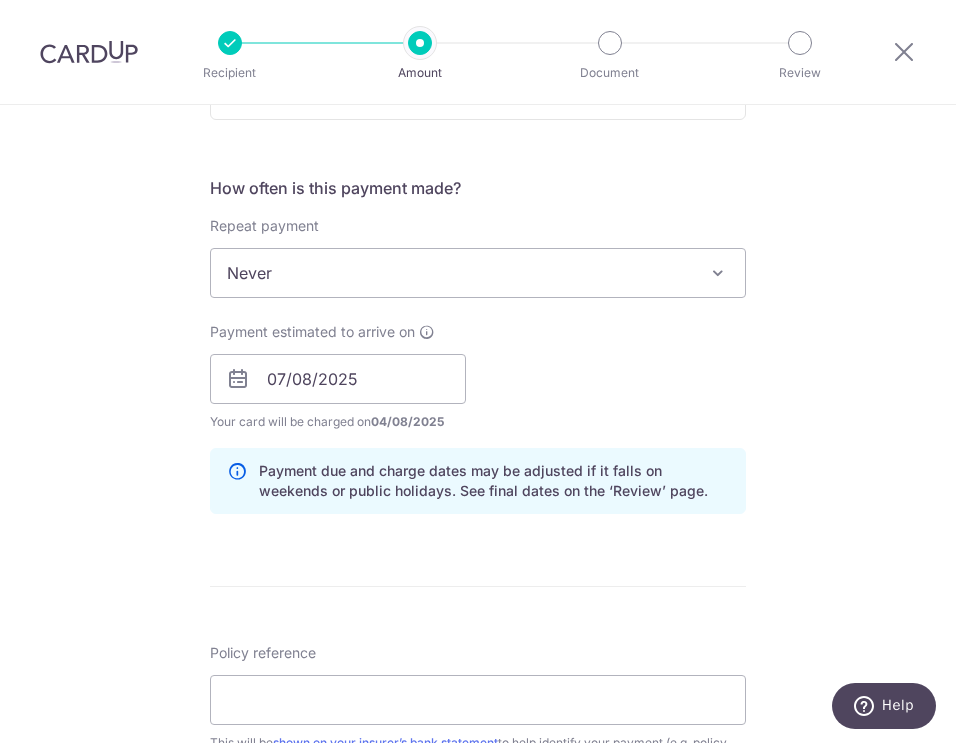 click on "Payment estimated to arrive on
07/08/2025
Prev Next Aug Sep Oct Nov Dec 2025 2026 2027 2028 2029 2030 2031 2032 2033 2034 2035 Sun Mon Tue Wed Thu Fri Sat           1 2 3 4 5 6 7 8 9 10 11 12 13 14 15 16 17 18 19 20 21 22 23 24 25 26 27 28 29 30 31
Your card will be charged on  04/08/2025  for the first payment
* If your payment is funded by  9:00am SGT on Tuesday 05/08/2025
05/08/2025
No. of Payments" at bounding box center [478, 377] 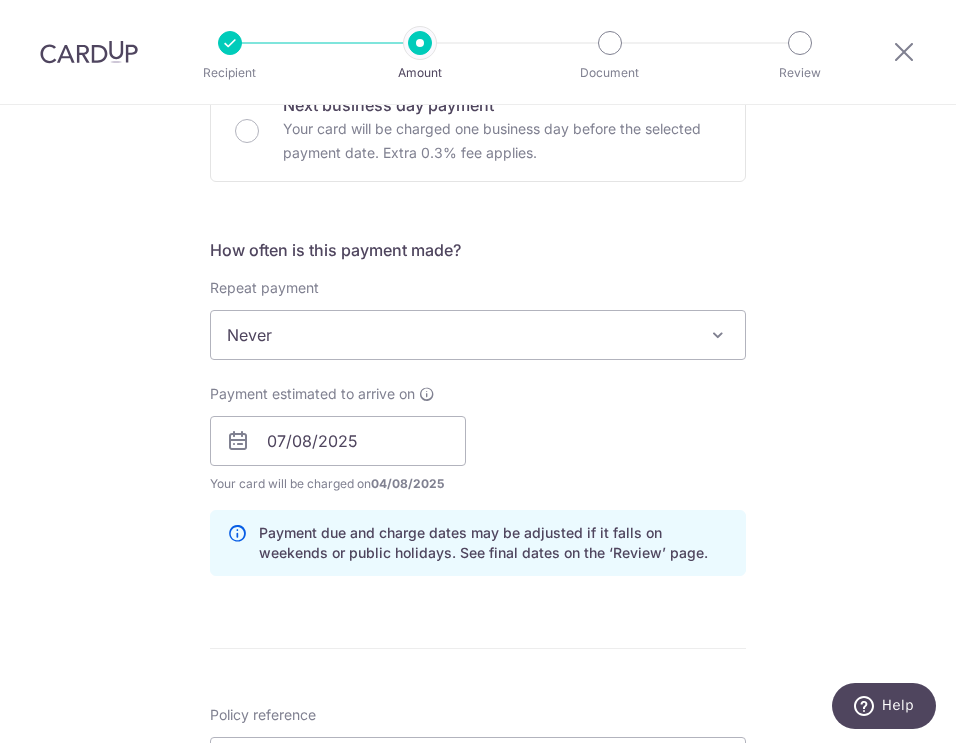 scroll, scrollTop: 572, scrollLeft: 0, axis: vertical 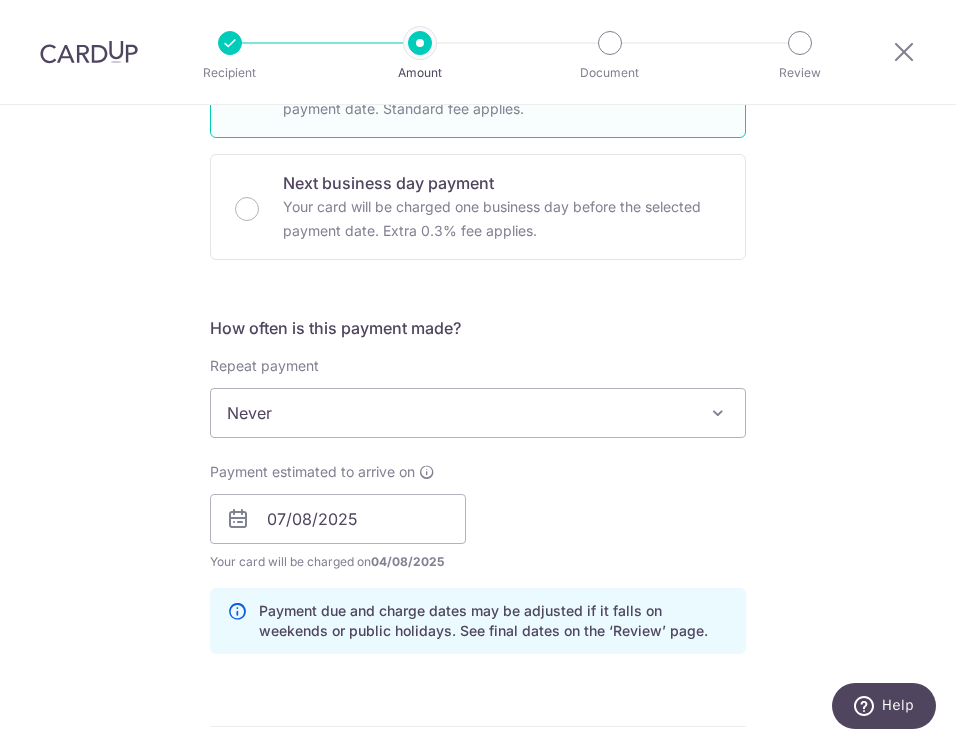 click on "Never" at bounding box center (478, 413) 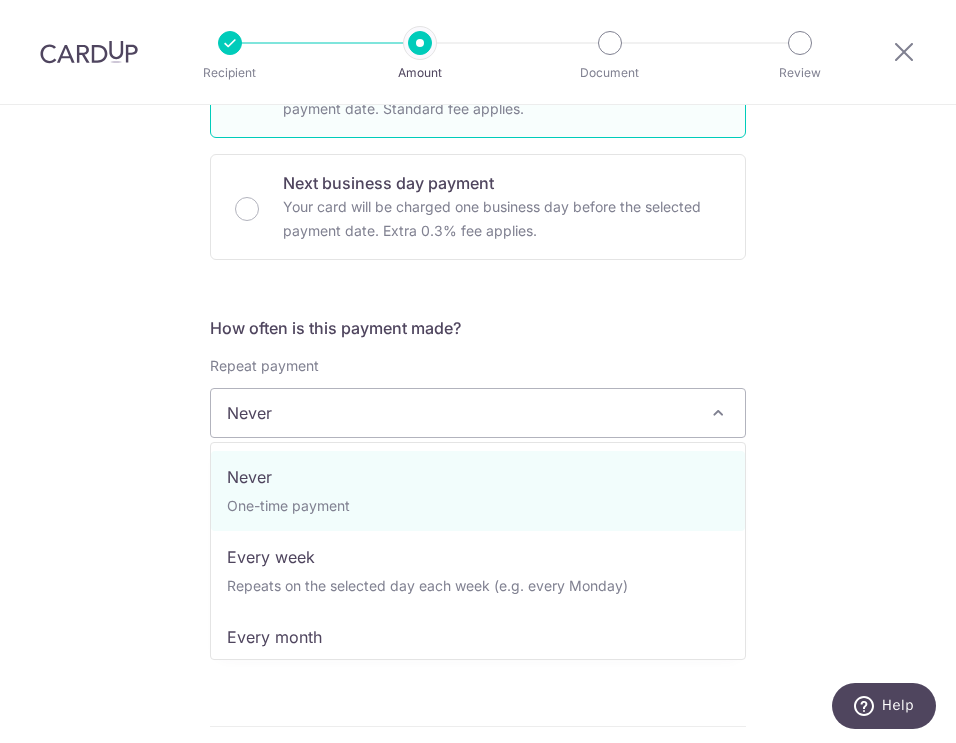 click on "Enter payment amount
SGD
1,310.05
1310.05
Card added successfully
Select Card
**** 9286
Add credit card
Your Cards
**** 9286
Secure 256-bit SSL
Text
New card details
Card
Secure 256-bit SSL" at bounding box center (478, 506) 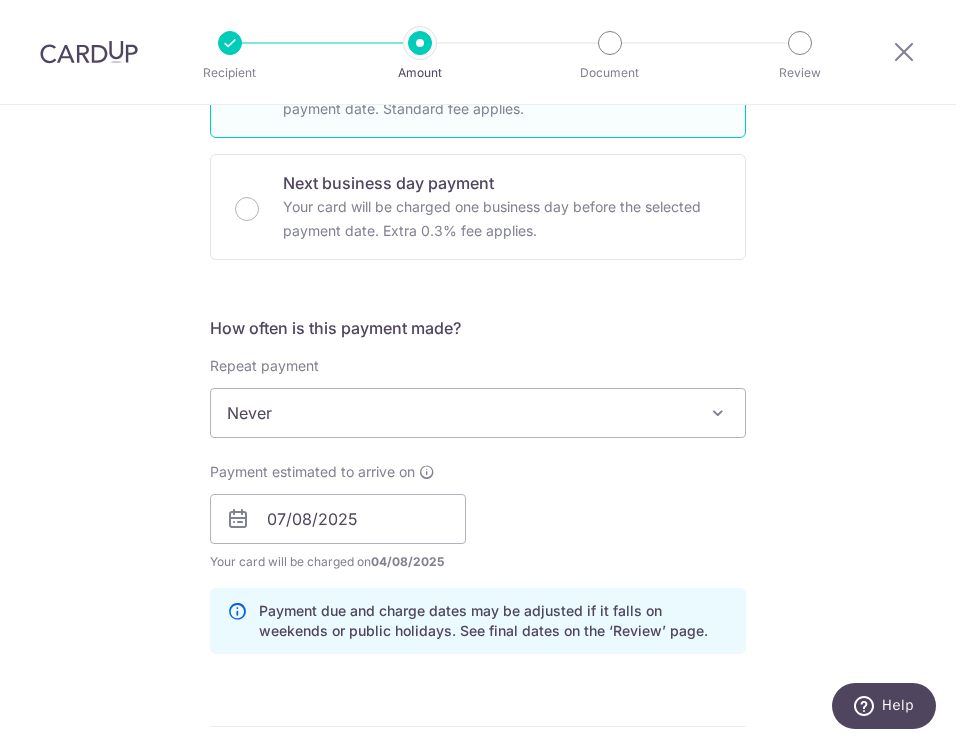 click on "Never" at bounding box center (478, 413) 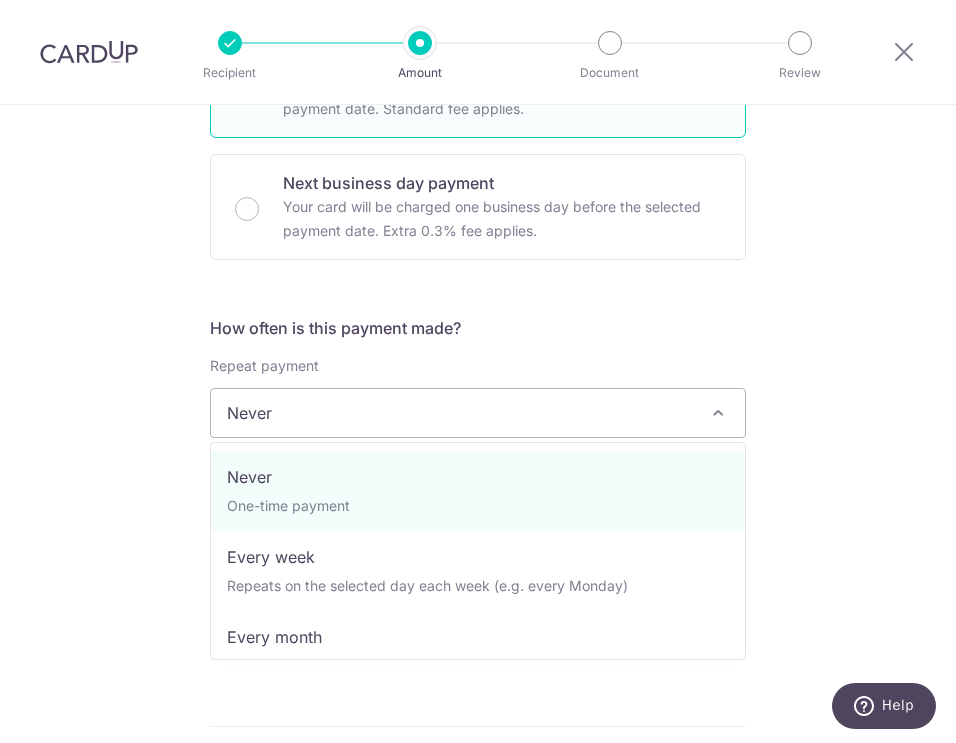 click on "How often is this payment made?" at bounding box center (478, 328) 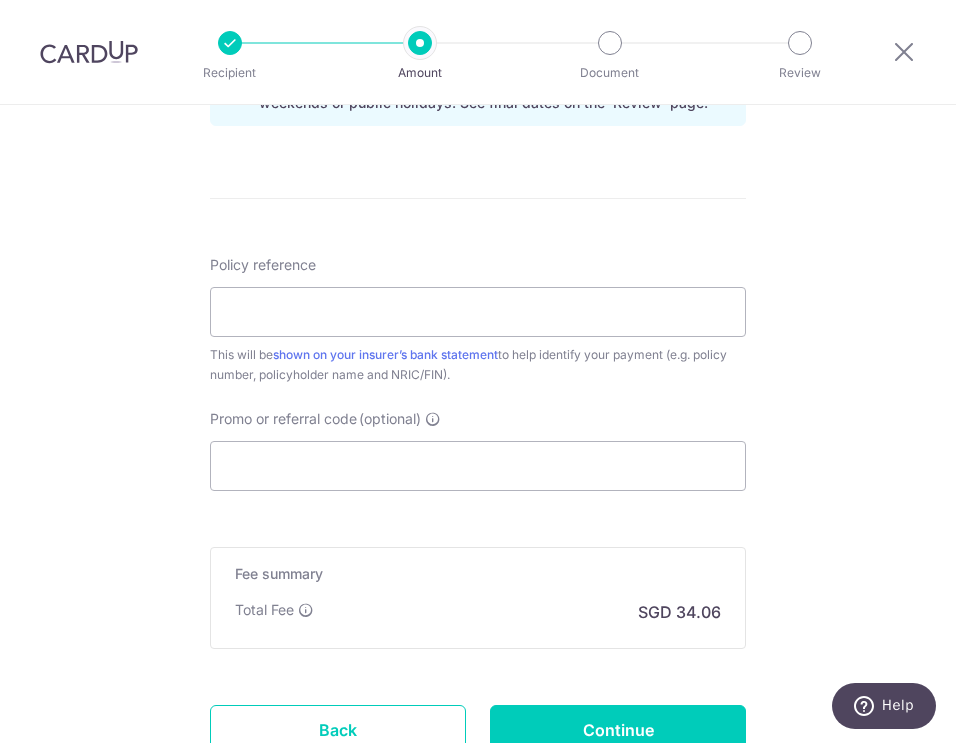 scroll, scrollTop: 1262, scrollLeft: 0, axis: vertical 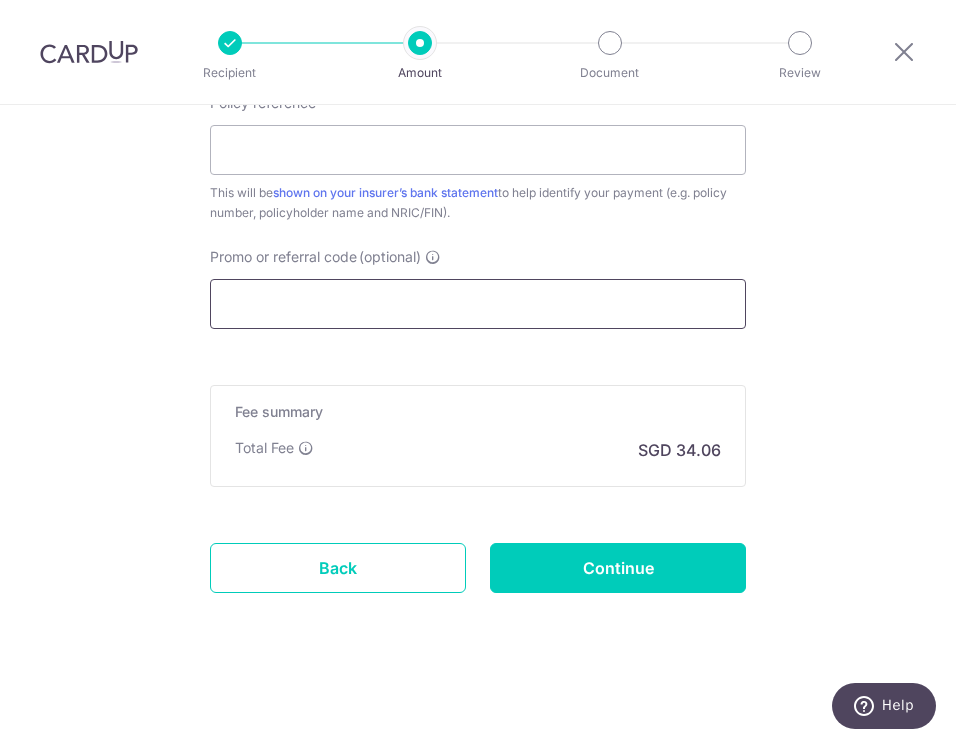 click on "Promo or referral code
(optional)" at bounding box center [478, 304] 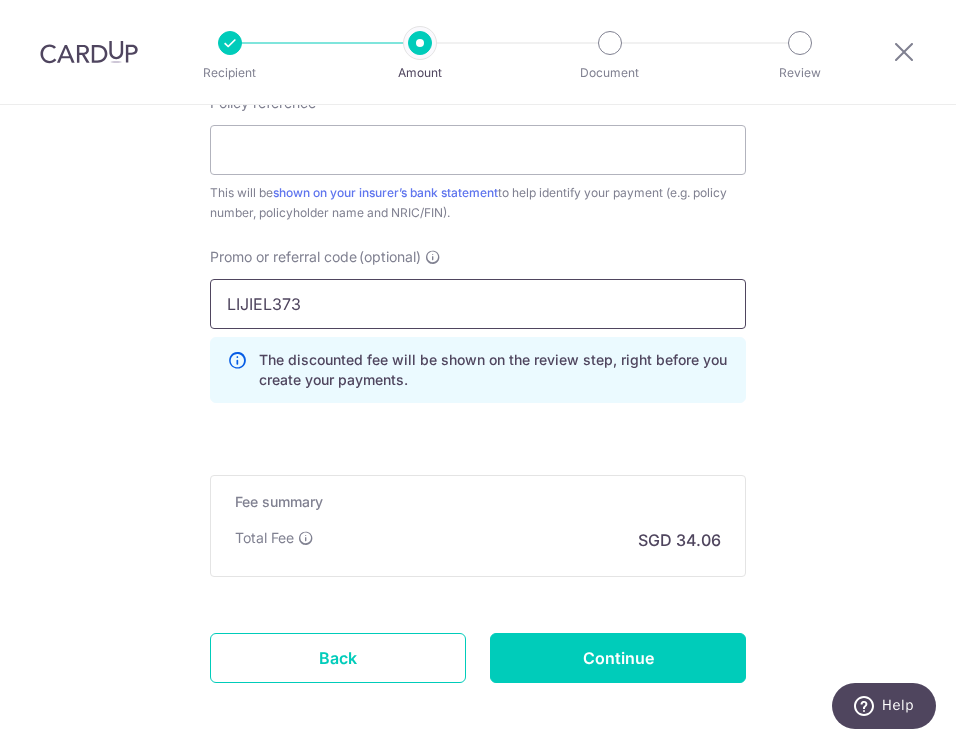 type on "LIJIEL373" 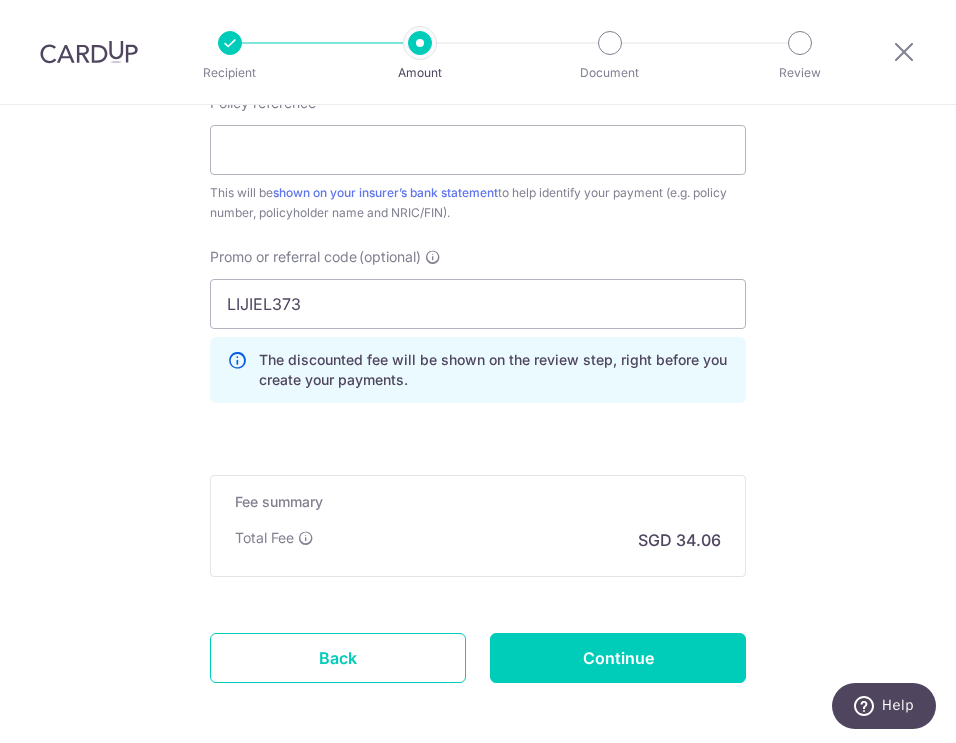 click on "Enter payment amount
SGD
1,310.05
1310.05
Card added successfully
Select Card
**** 9286
Add credit card
Your Cards
**** 9286
Secure 256-bit SSL
Text
New card details
Card
Secure 256-bit SSL" at bounding box center [478, -139] 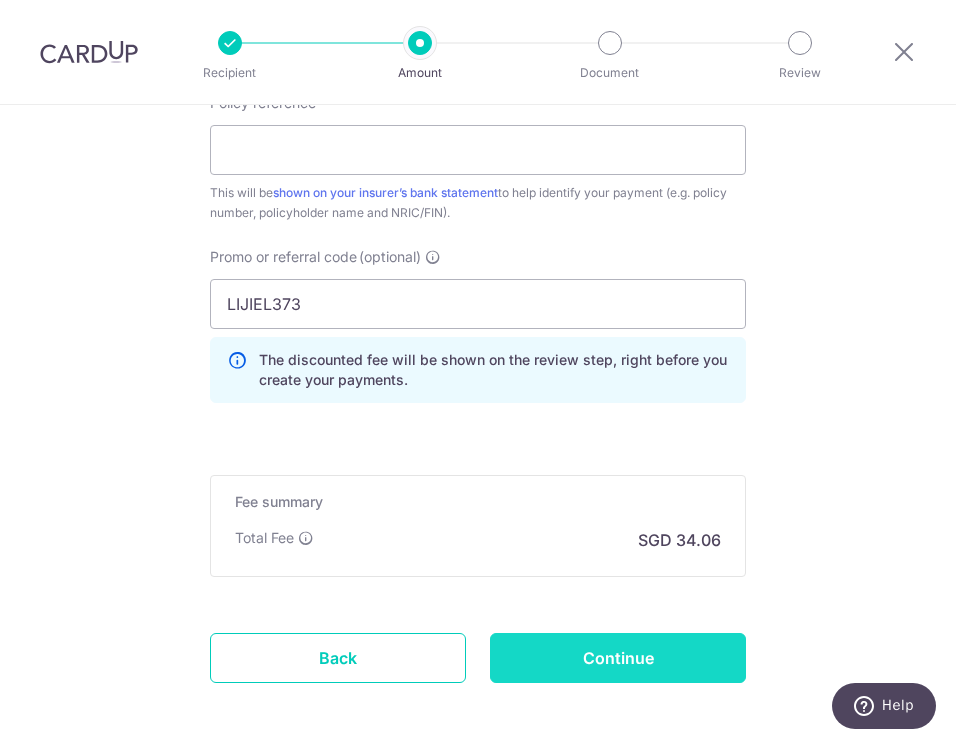 click on "Continue" at bounding box center (618, 658) 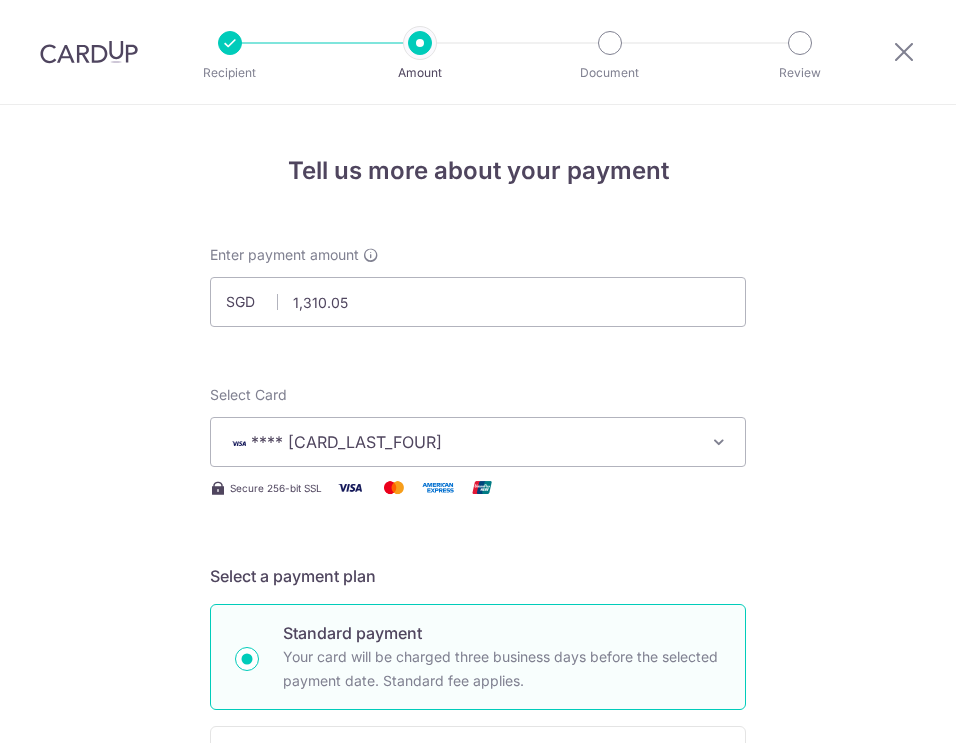 scroll, scrollTop: 0, scrollLeft: 0, axis: both 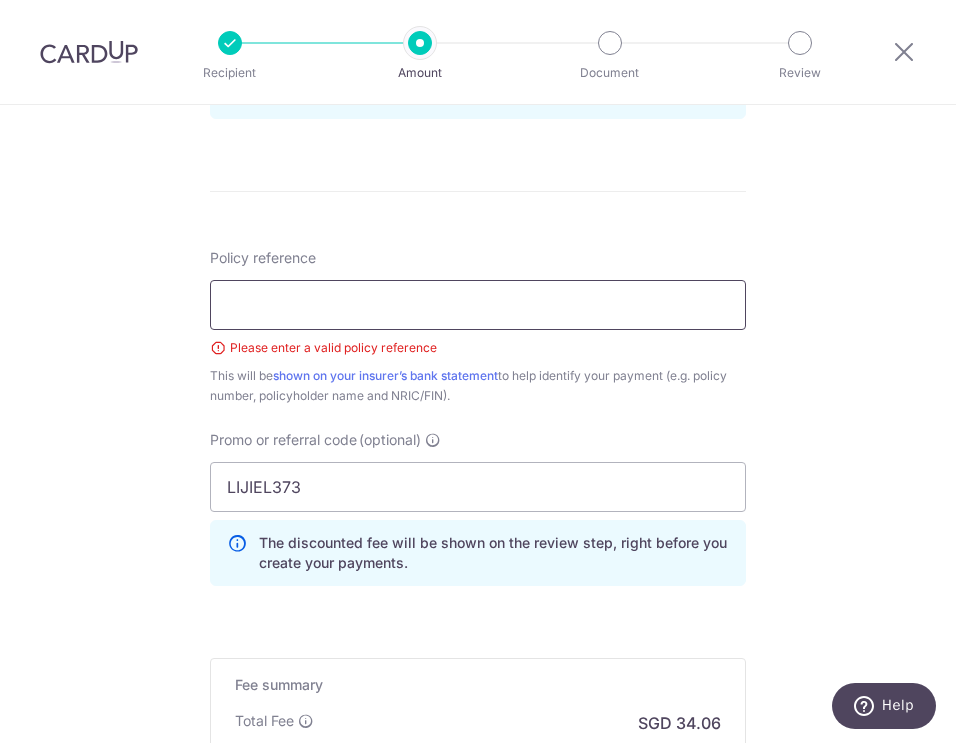 click on "Policy reference" at bounding box center [478, 305] 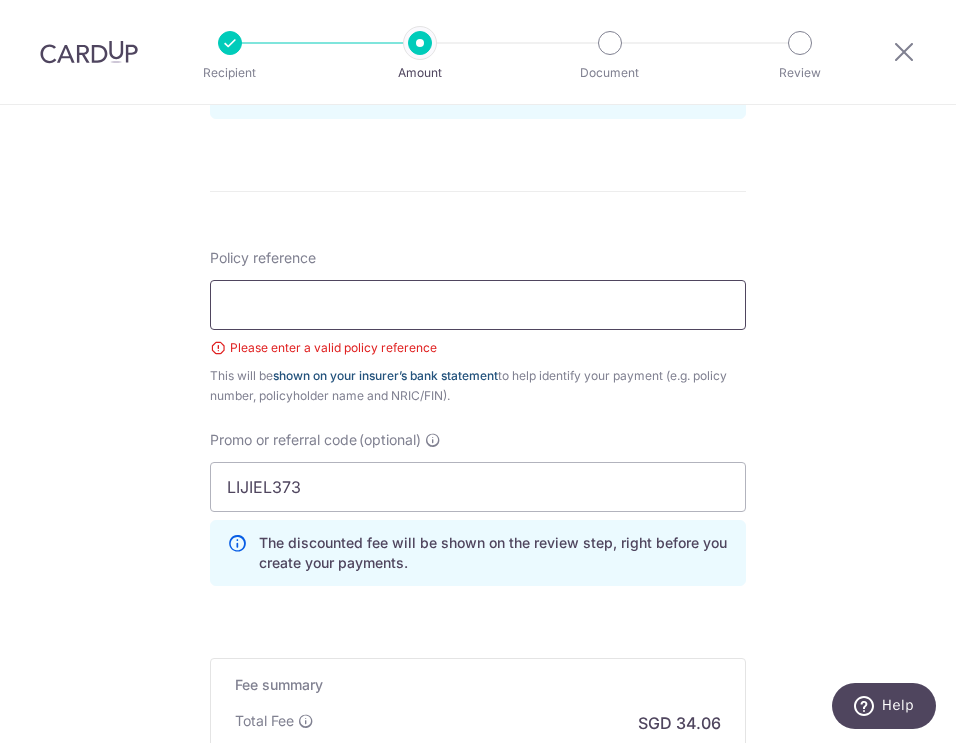 paste on "L550634227" 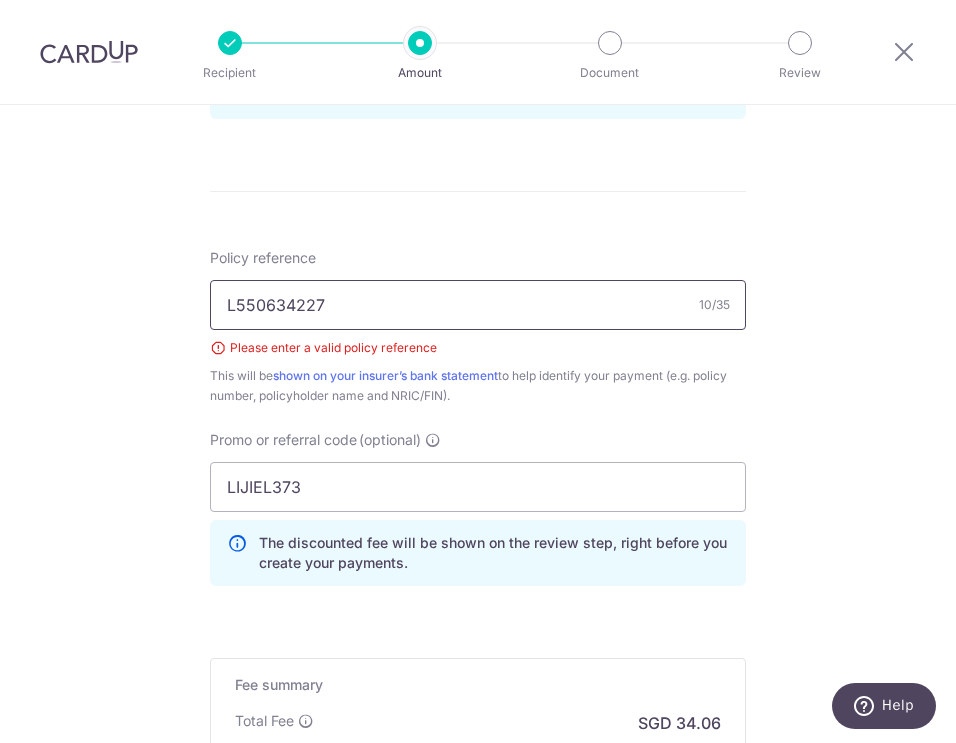 type on "L550634227" 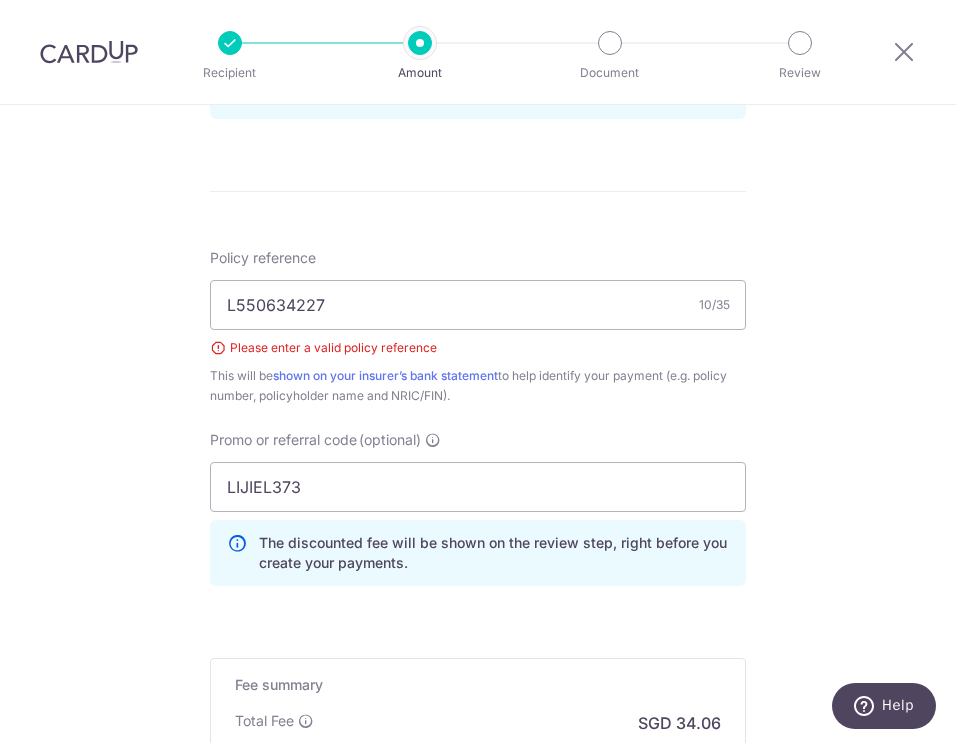 click on "Tell us more about your payment
Select Card
**** [CARD_LAST_FOUR]
Add credit card
Your Cards
**** [CARD_LAST_FOUR]
Secure 256-bit SSL
Text
New card details
Card
Secure 256-bit SSL" at bounding box center (478, 7) 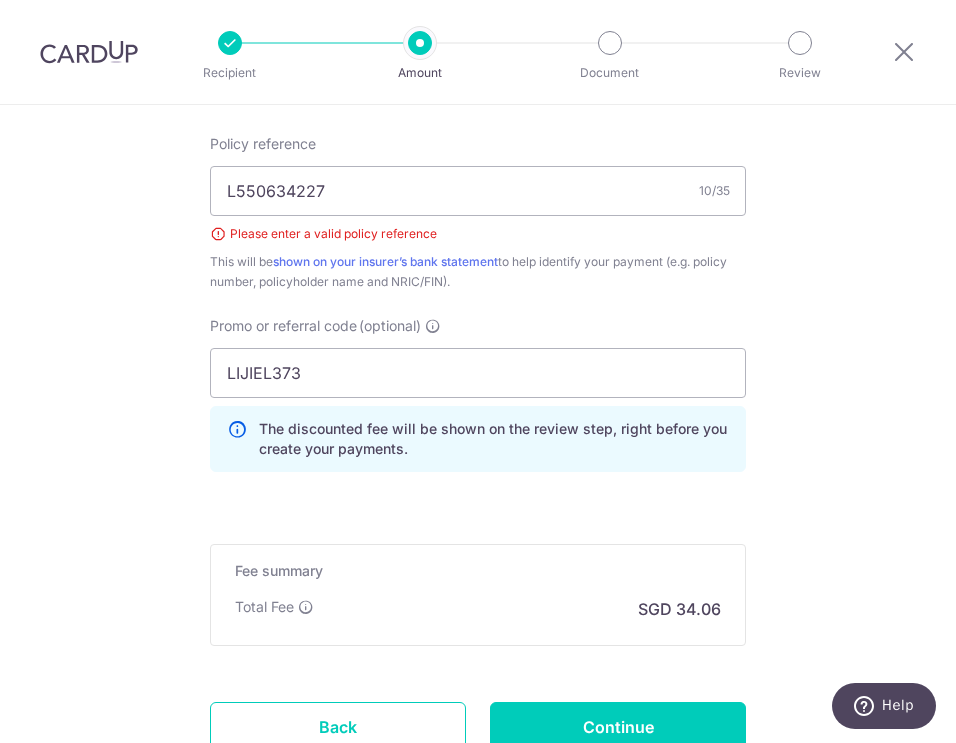 scroll, scrollTop: 1258, scrollLeft: 0, axis: vertical 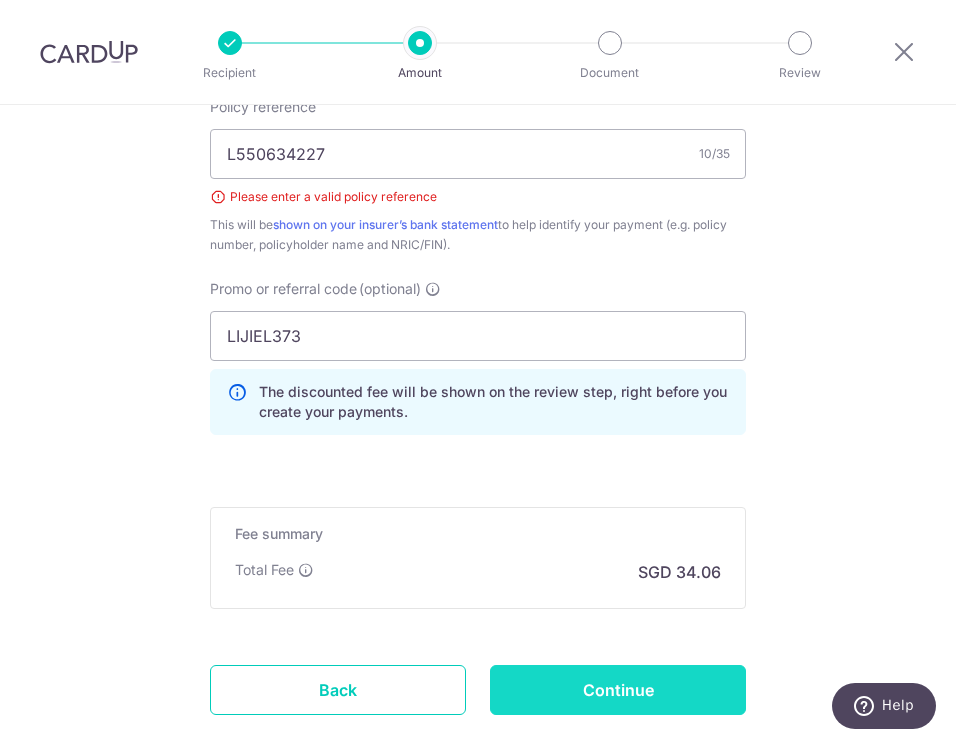 click on "Continue" at bounding box center [618, 690] 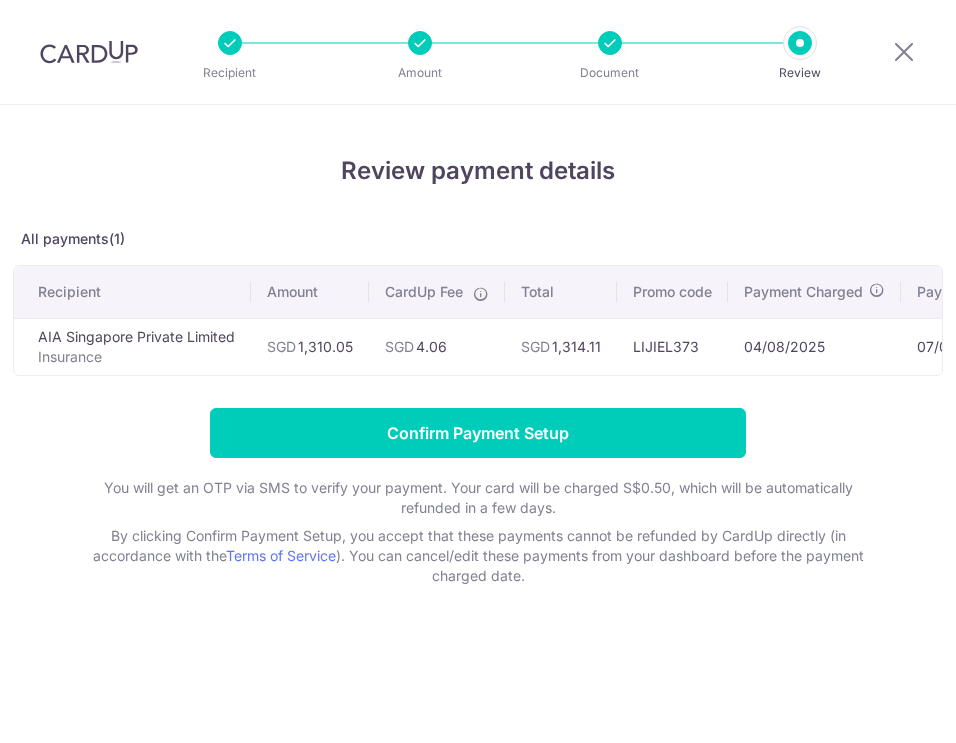 scroll, scrollTop: 0, scrollLeft: 0, axis: both 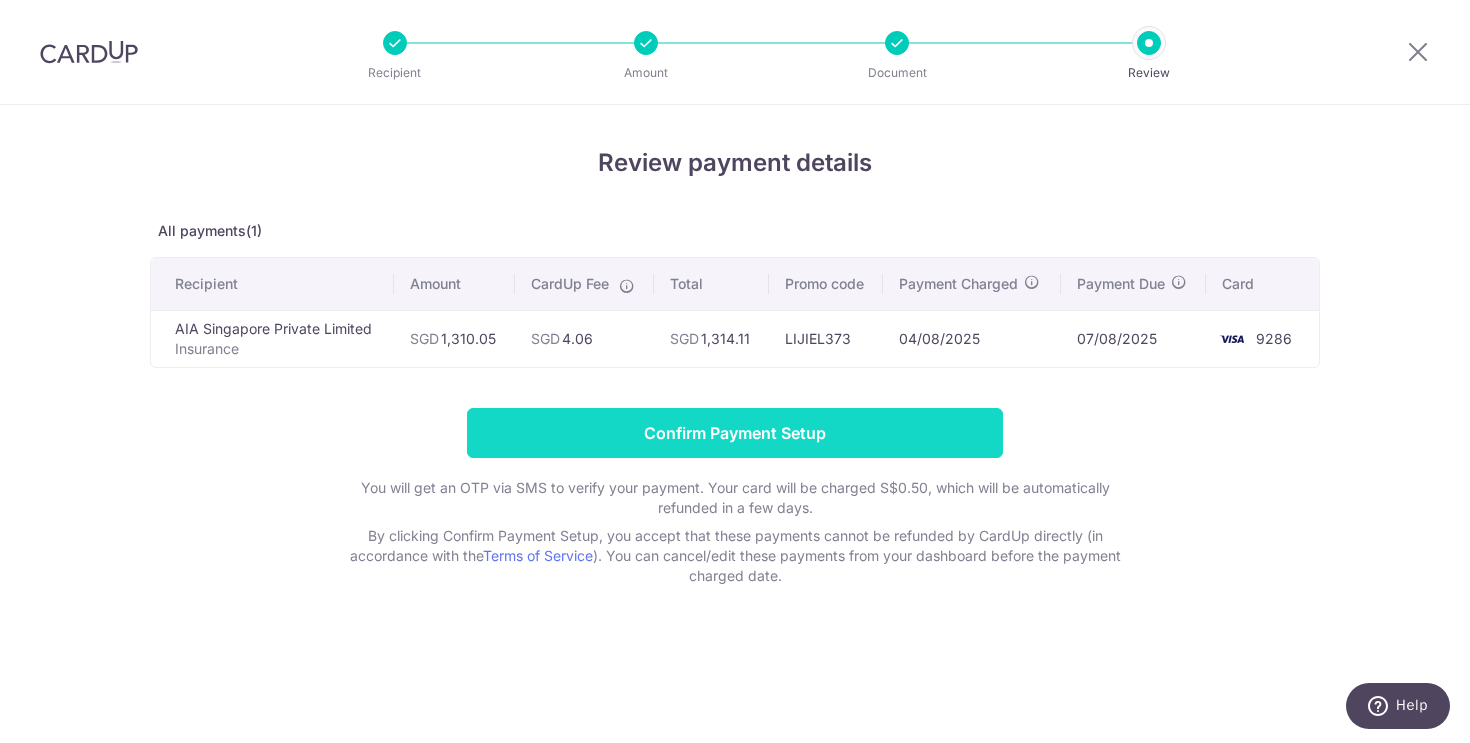 click on "Confirm Payment Setup" at bounding box center (735, 433) 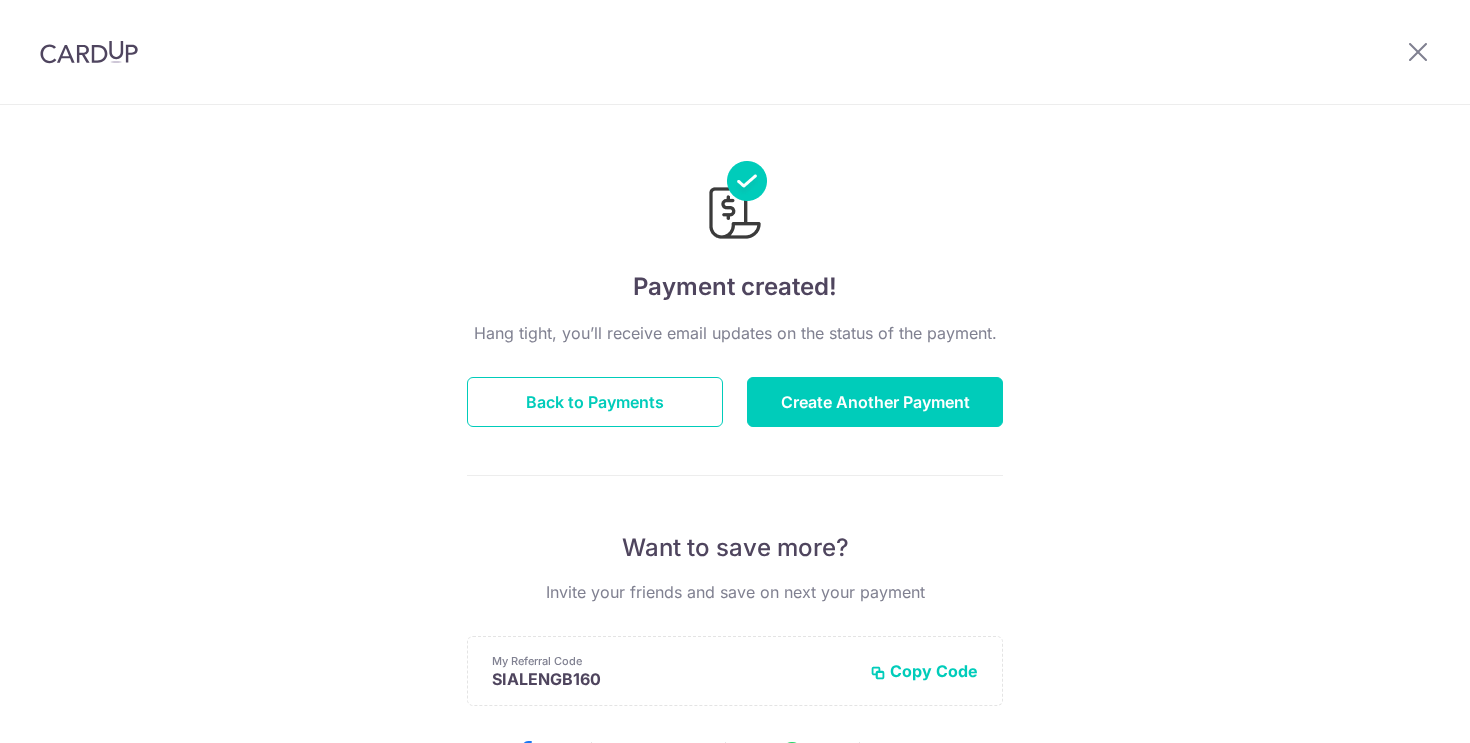 scroll, scrollTop: 0, scrollLeft: 0, axis: both 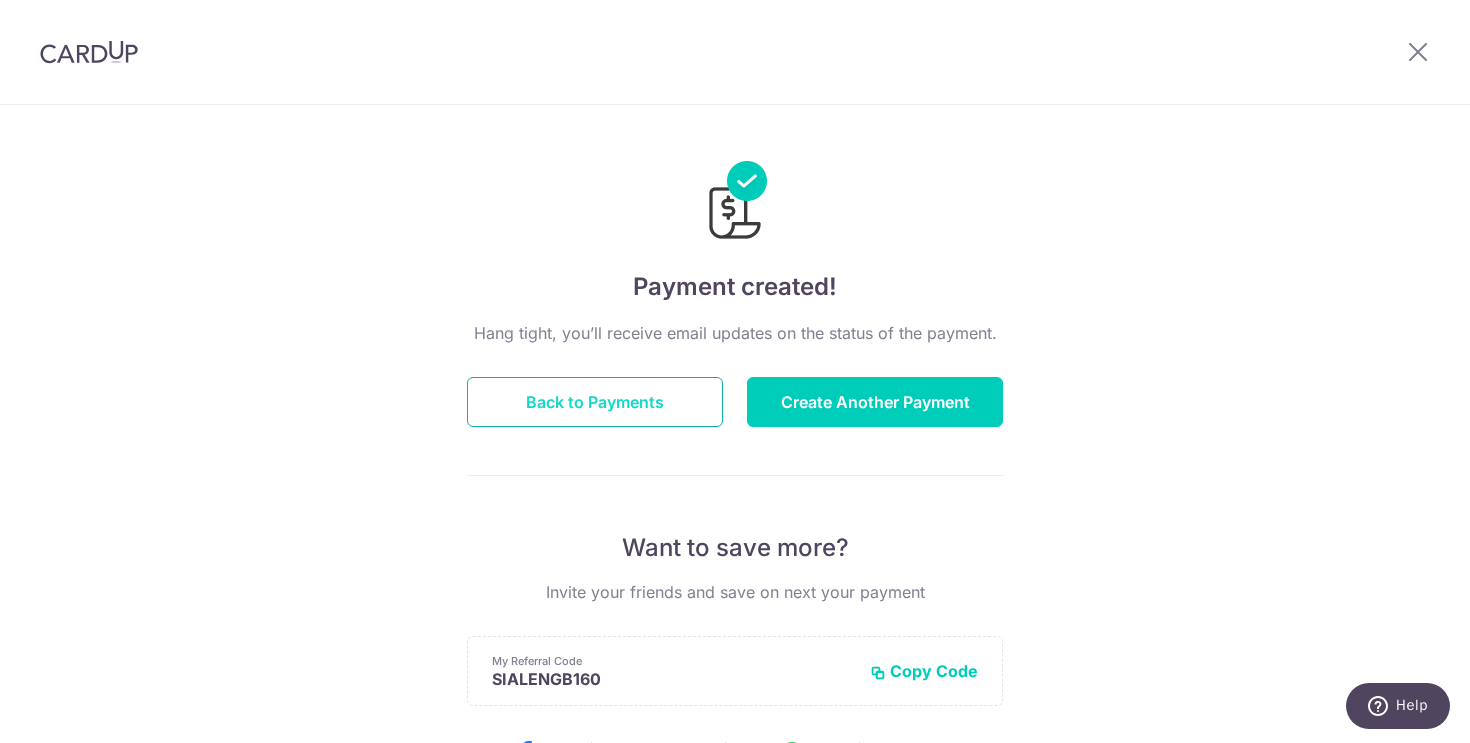 click on "Back to Payments" at bounding box center (595, 402) 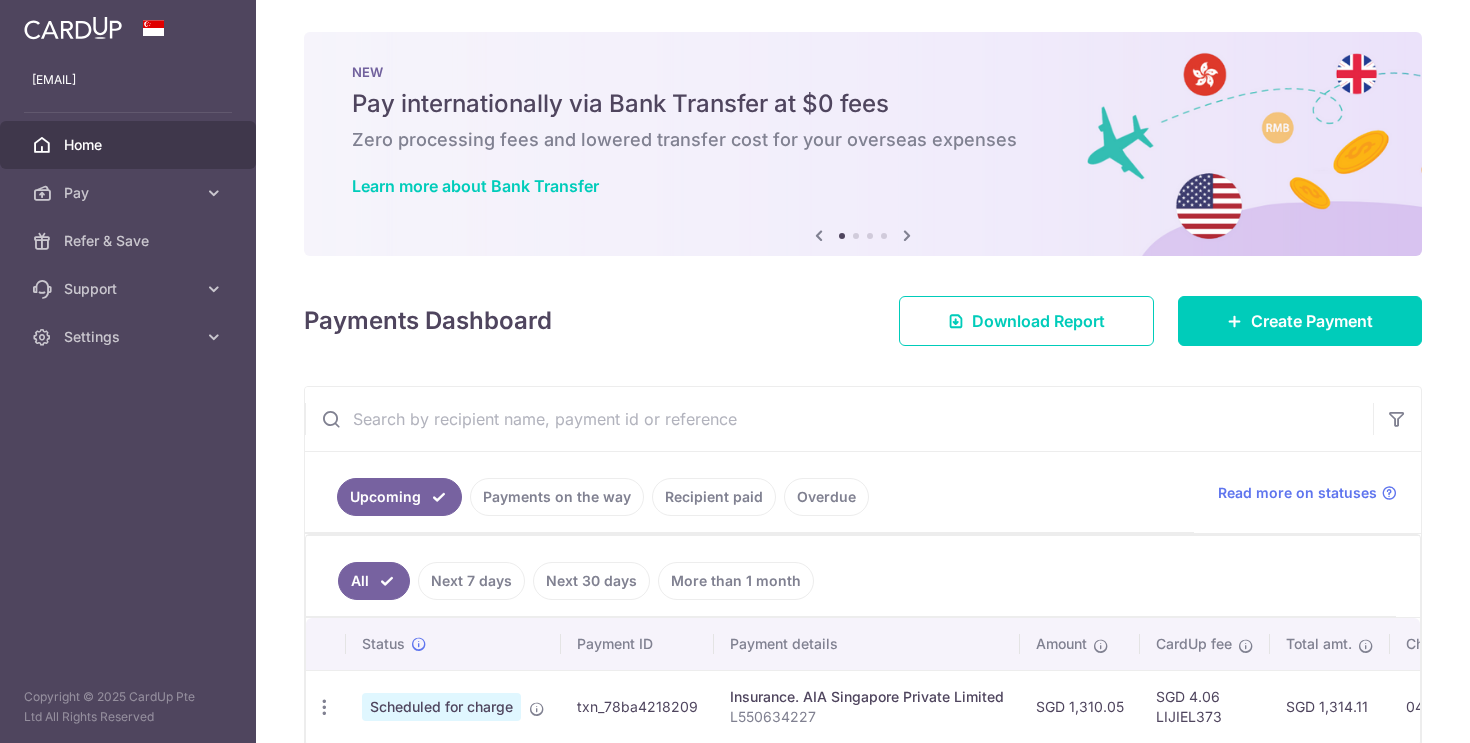 scroll, scrollTop: 0, scrollLeft: 0, axis: both 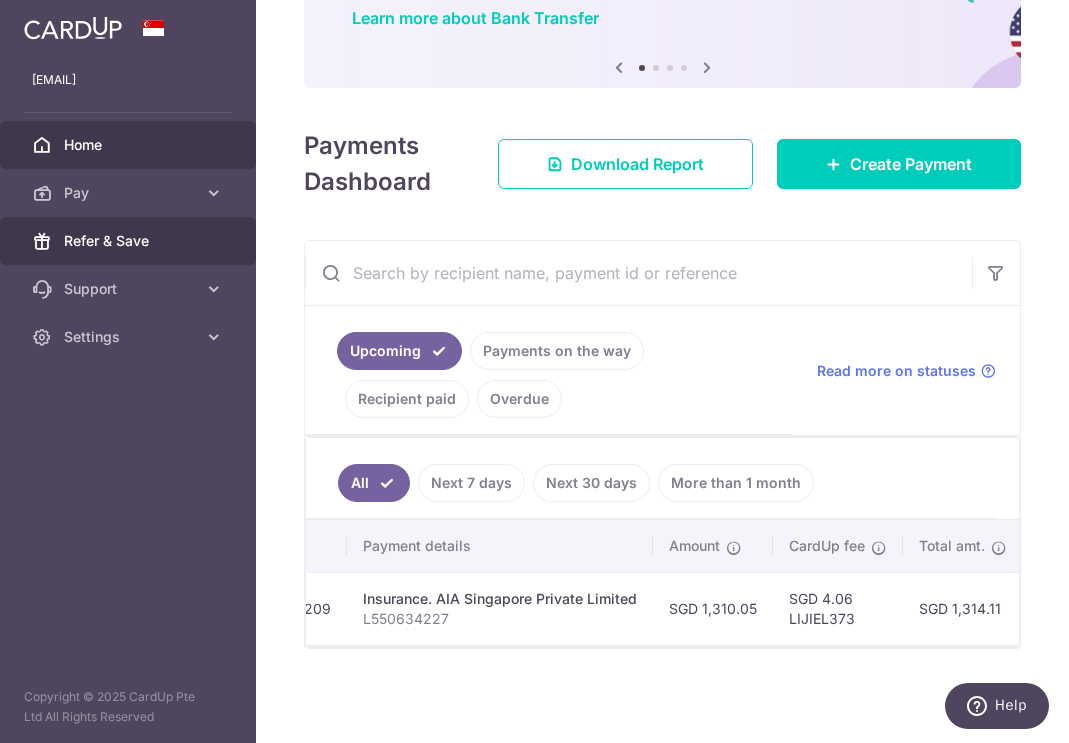 click on "Refer & Save" at bounding box center (130, 241) 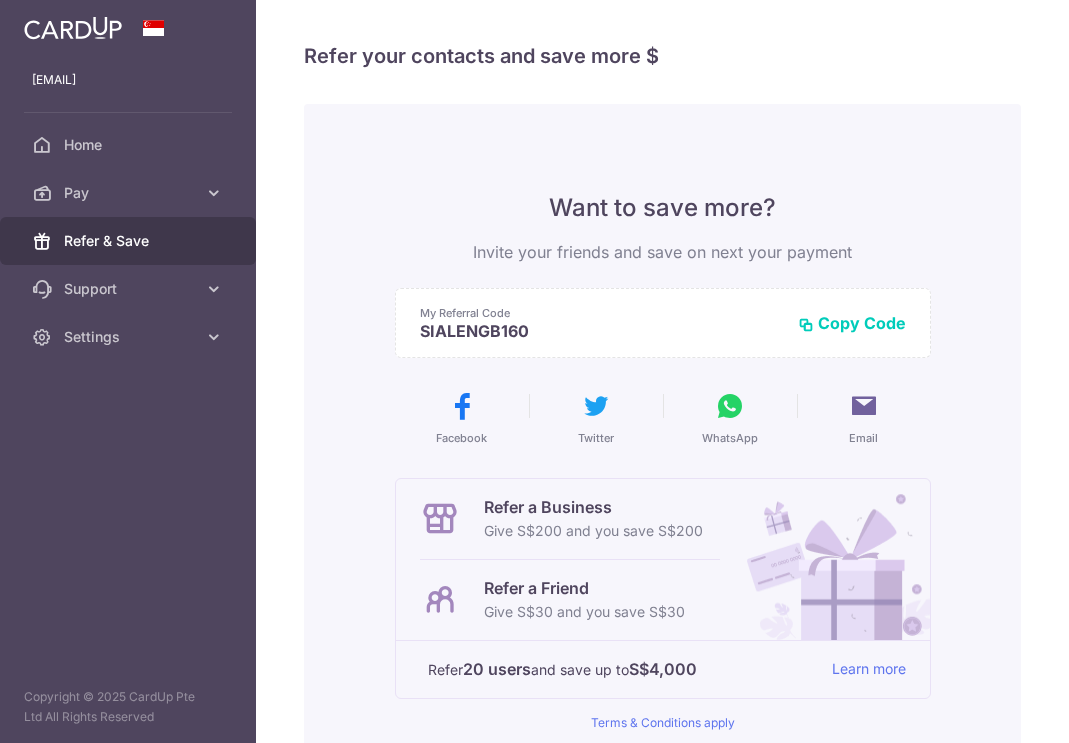 scroll, scrollTop: 0, scrollLeft: 0, axis: both 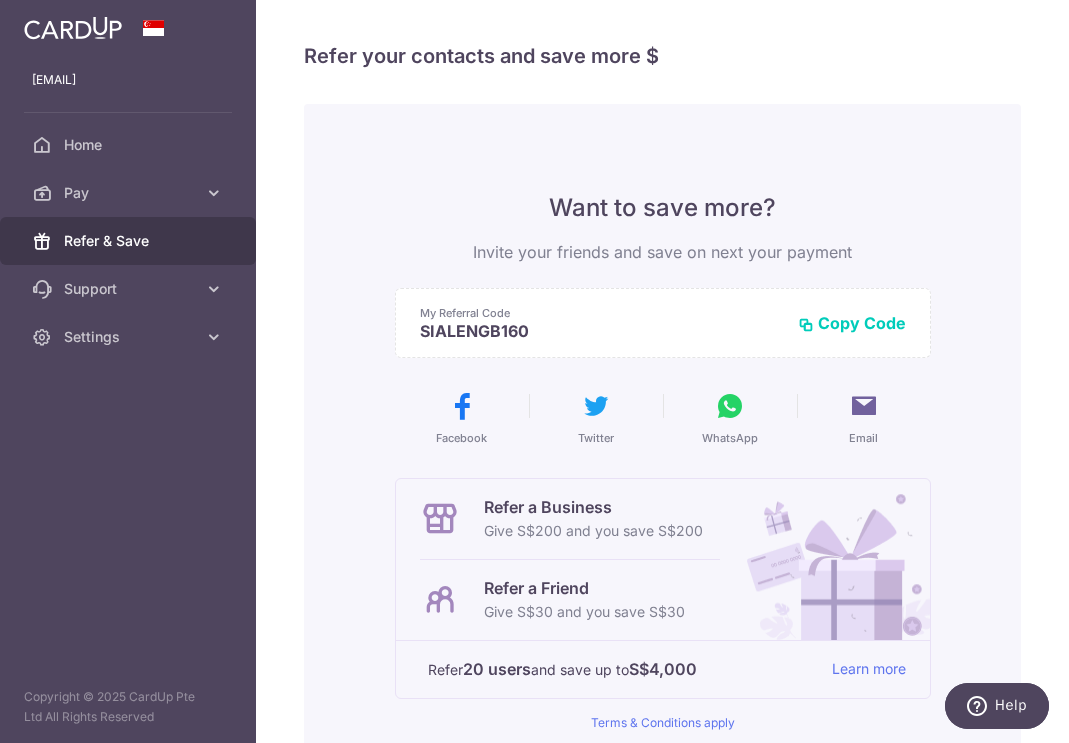 click on "SIALENGB160" at bounding box center (601, 331) 